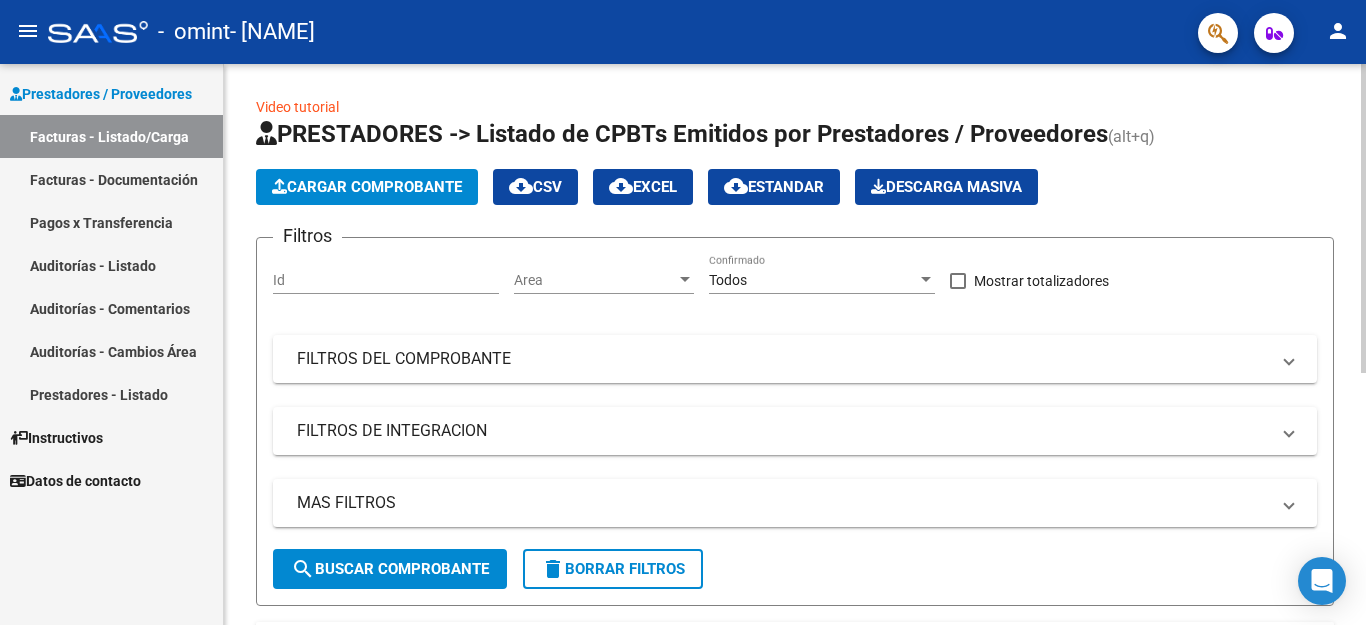 scroll, scrollTop: 0, scrollLeft: 0, axis: both 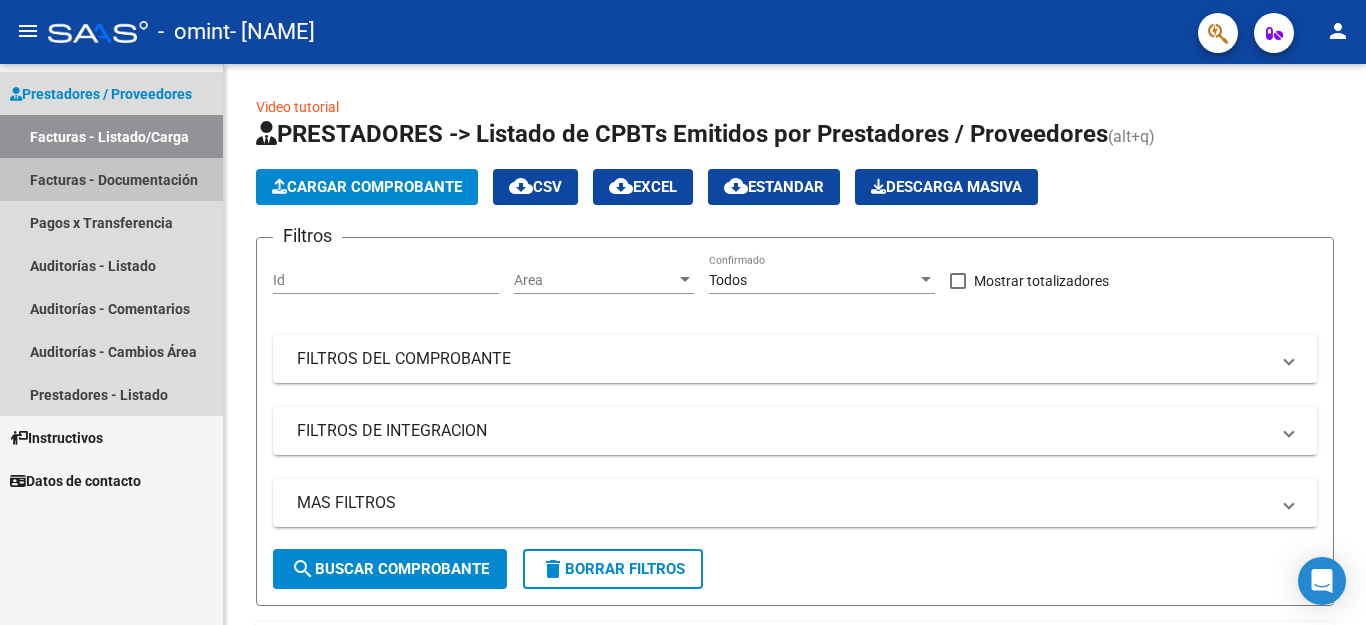 click on "Facturas - Documentación" at bounding box center [111, 179] 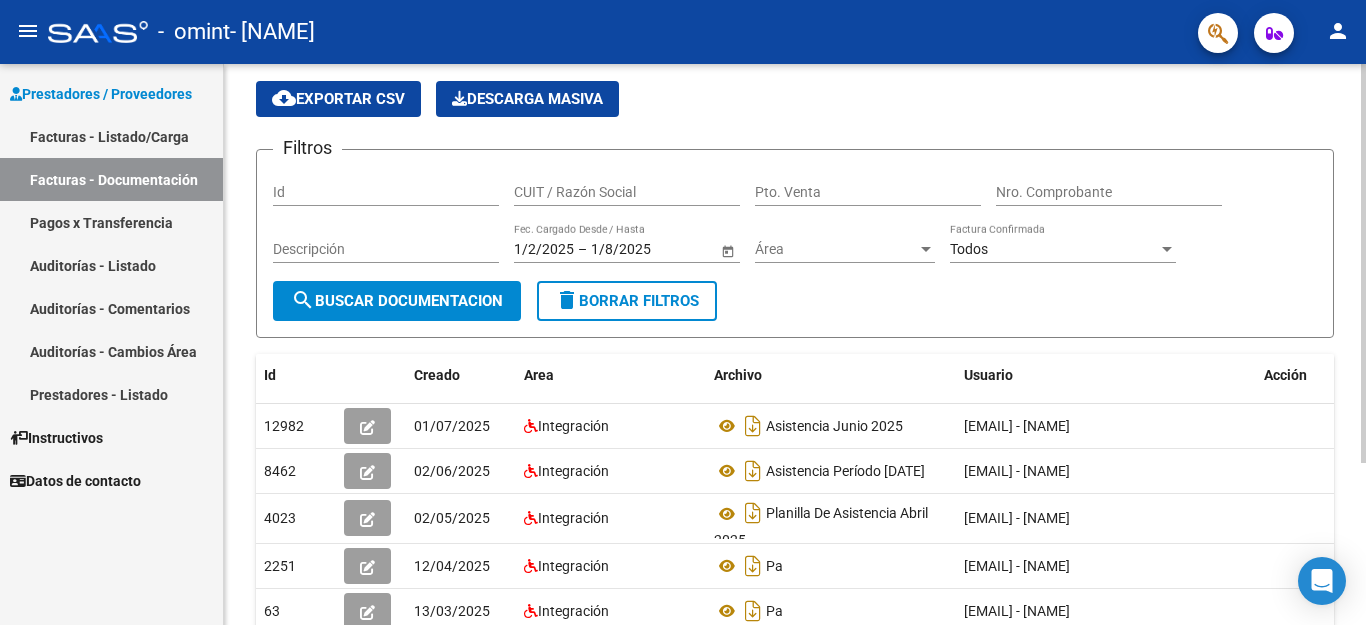 scroll, scrollTop: 200, scrollLeft: 0, axis: vertical 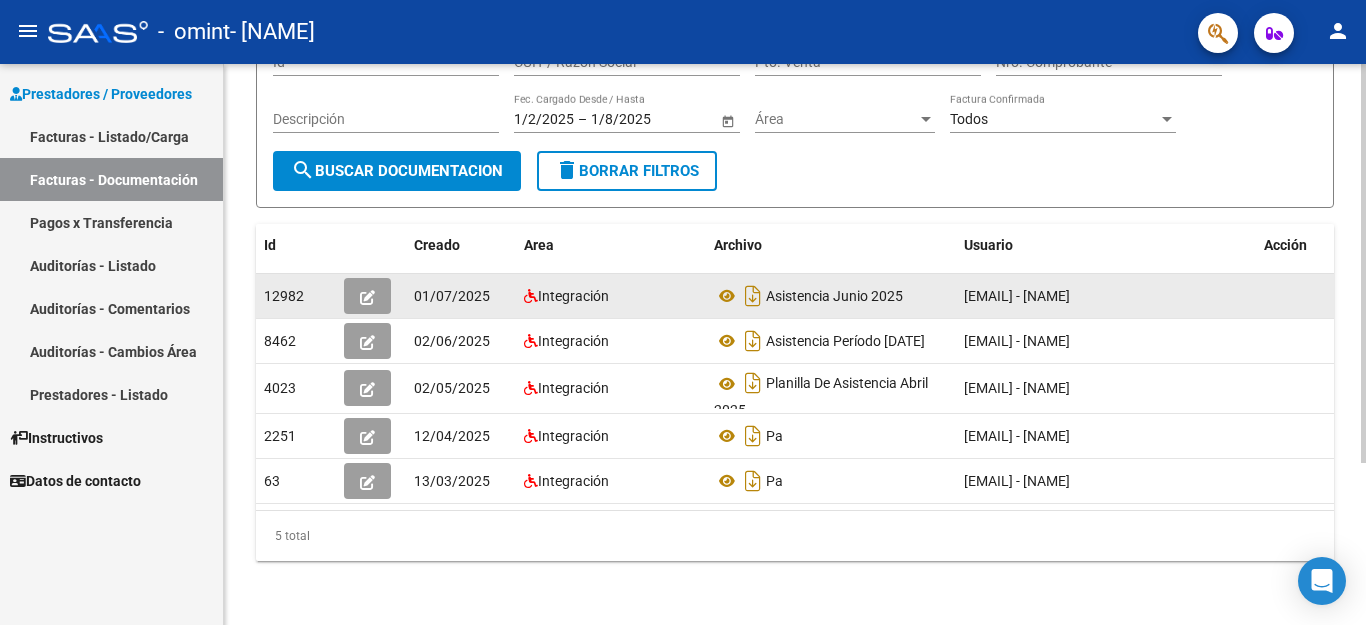 click on "[EMAIL] - [NAME]" 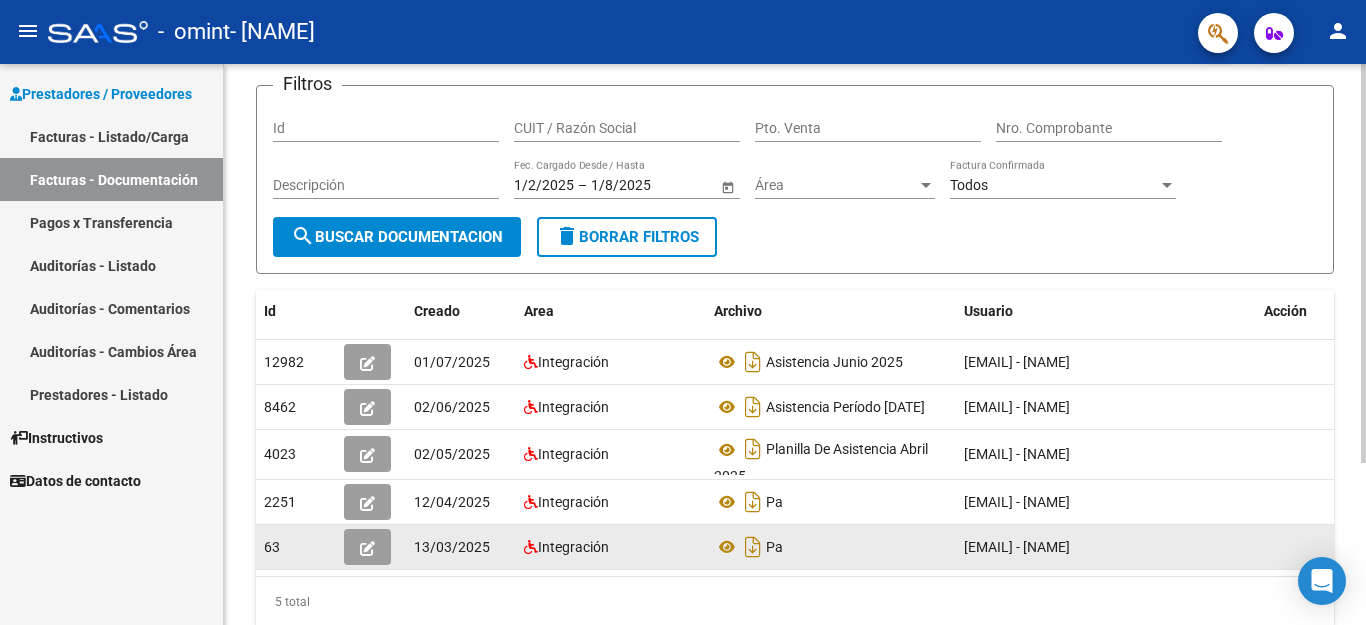 scroll, scrollTop: 0, scrollLeft: 0, axis: both 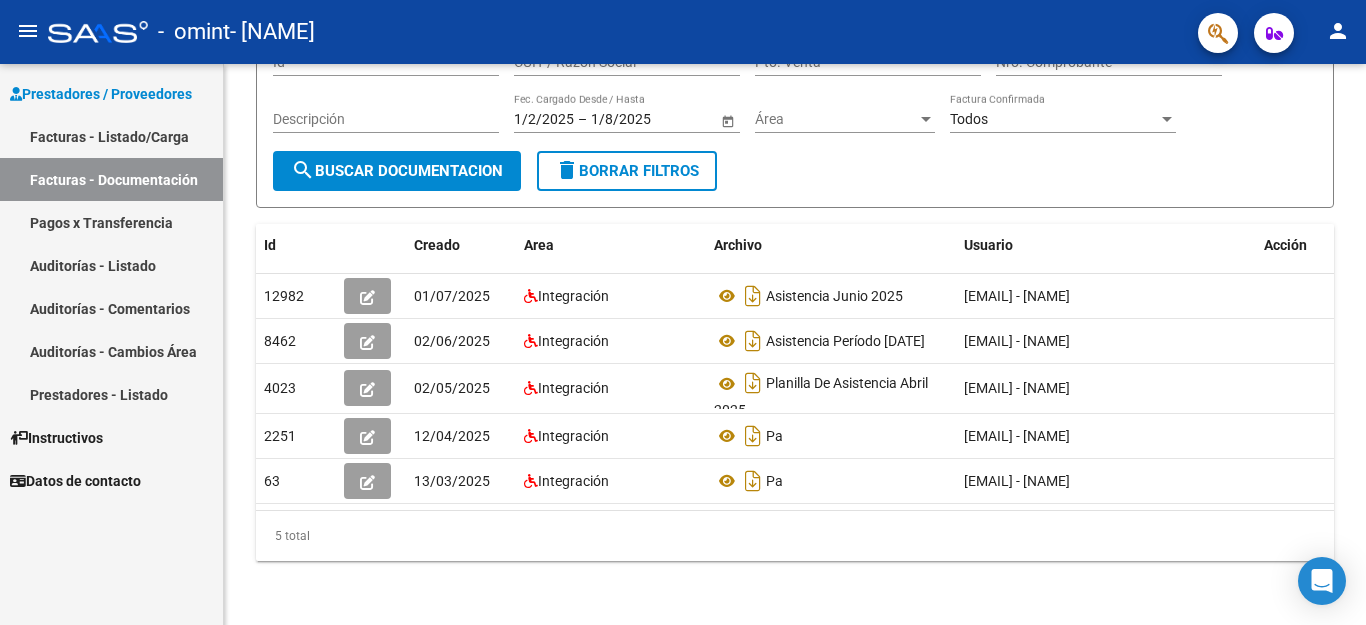 click on "Auditorías - Listado" at bounding box center (111, 265) 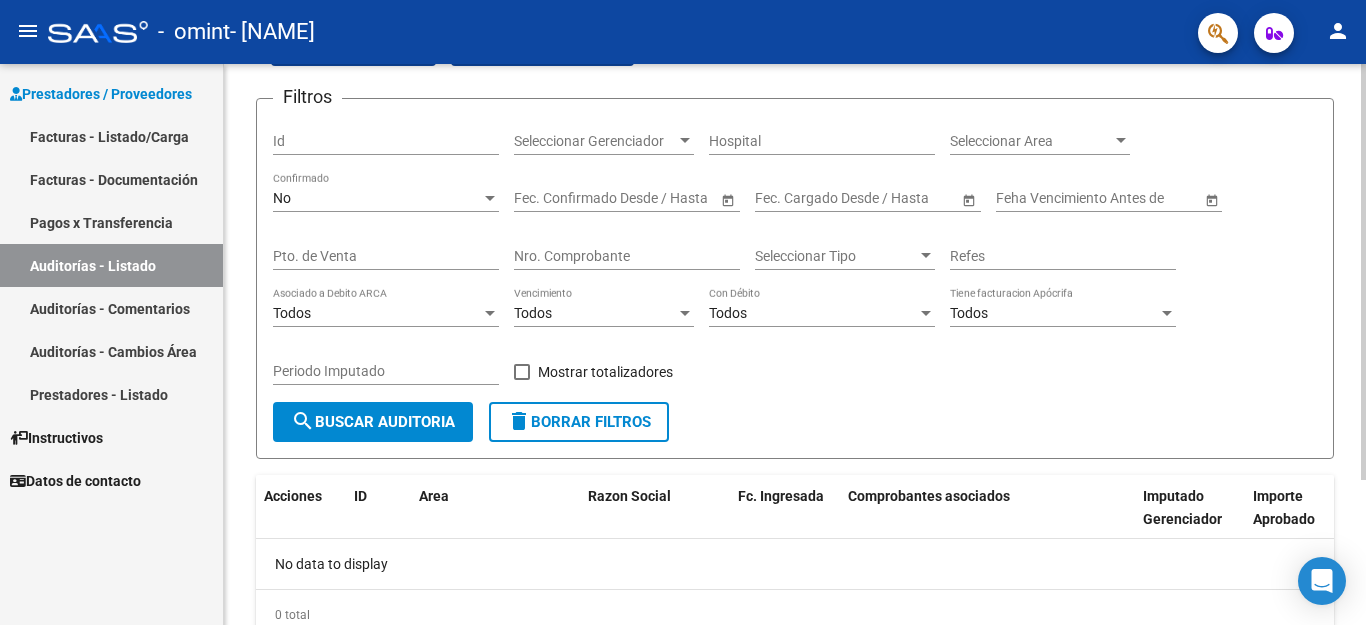 scroll, scrollTop: 196, scrollLeft: 0, axis: vertical 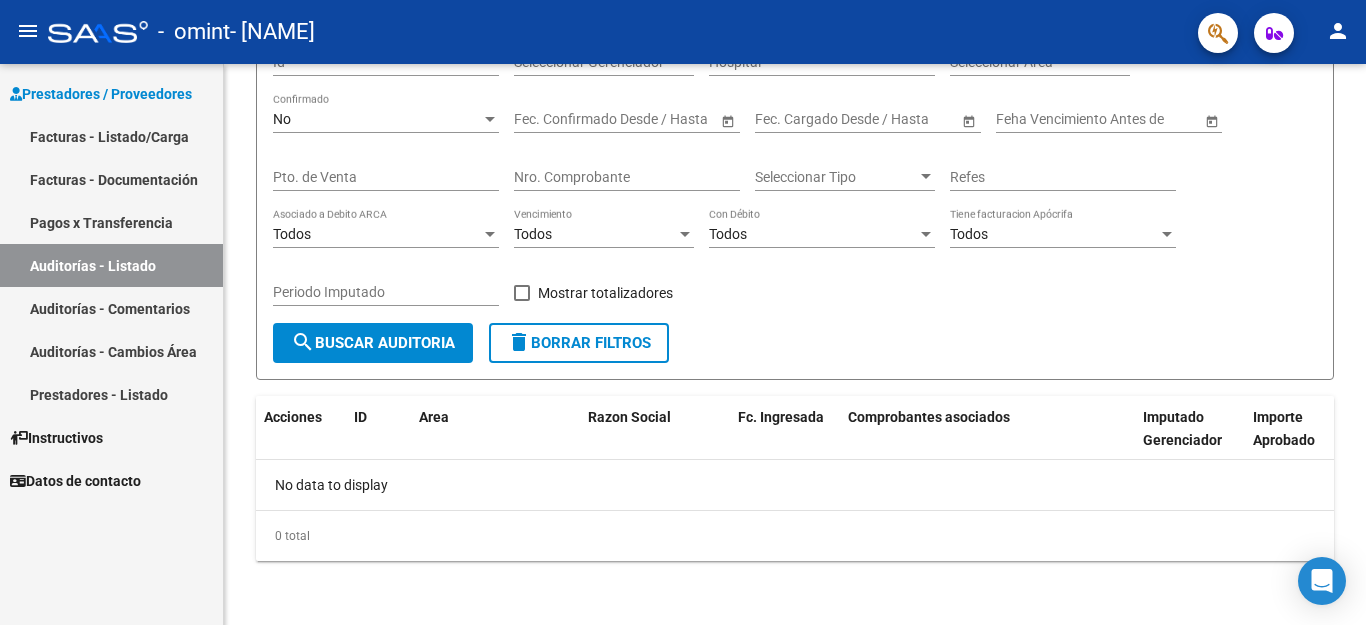 click on "Pagos x Transferencia" at bounding box center (111, 222) 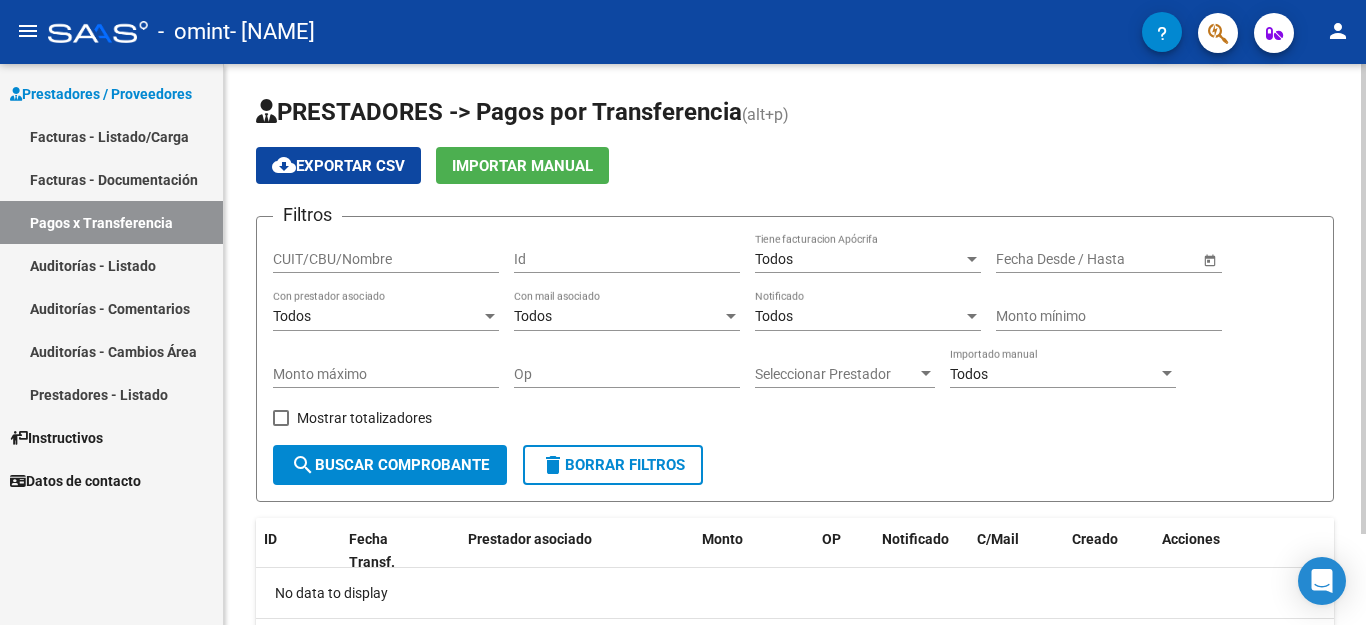 scroll, scrollTop: 108, scrollLeft: 0, axis: vertical 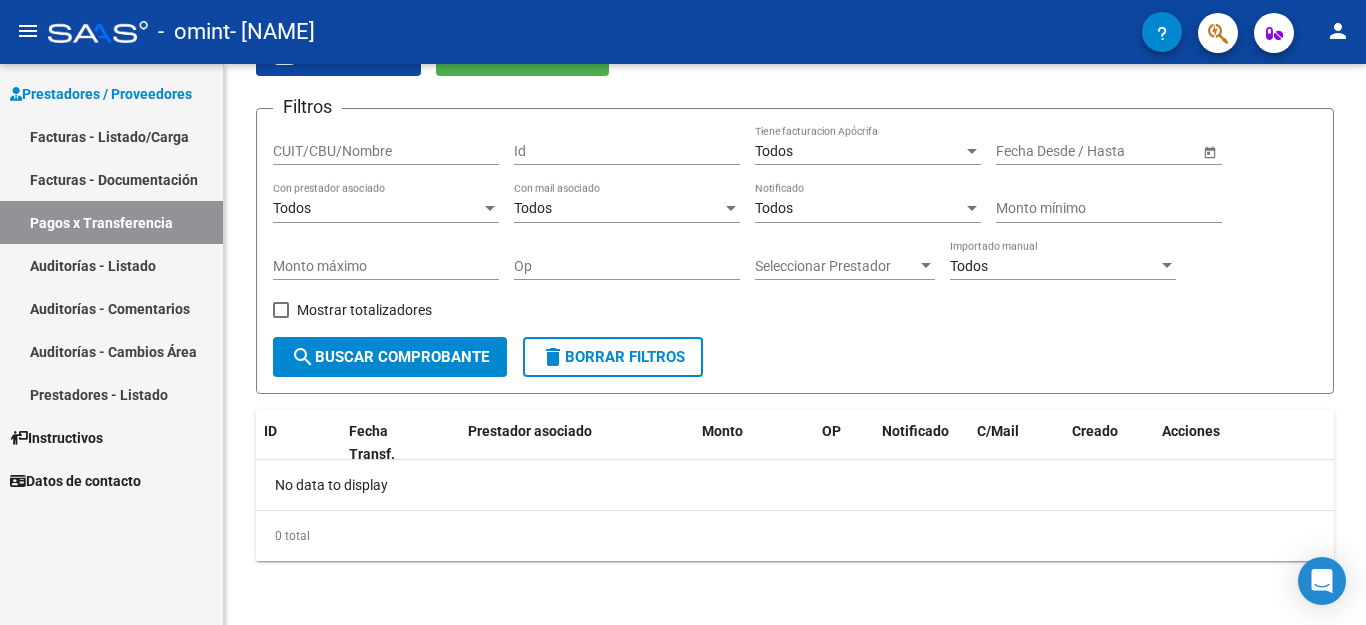 click on "Datos de contacto" at bounding box center [75, 481] 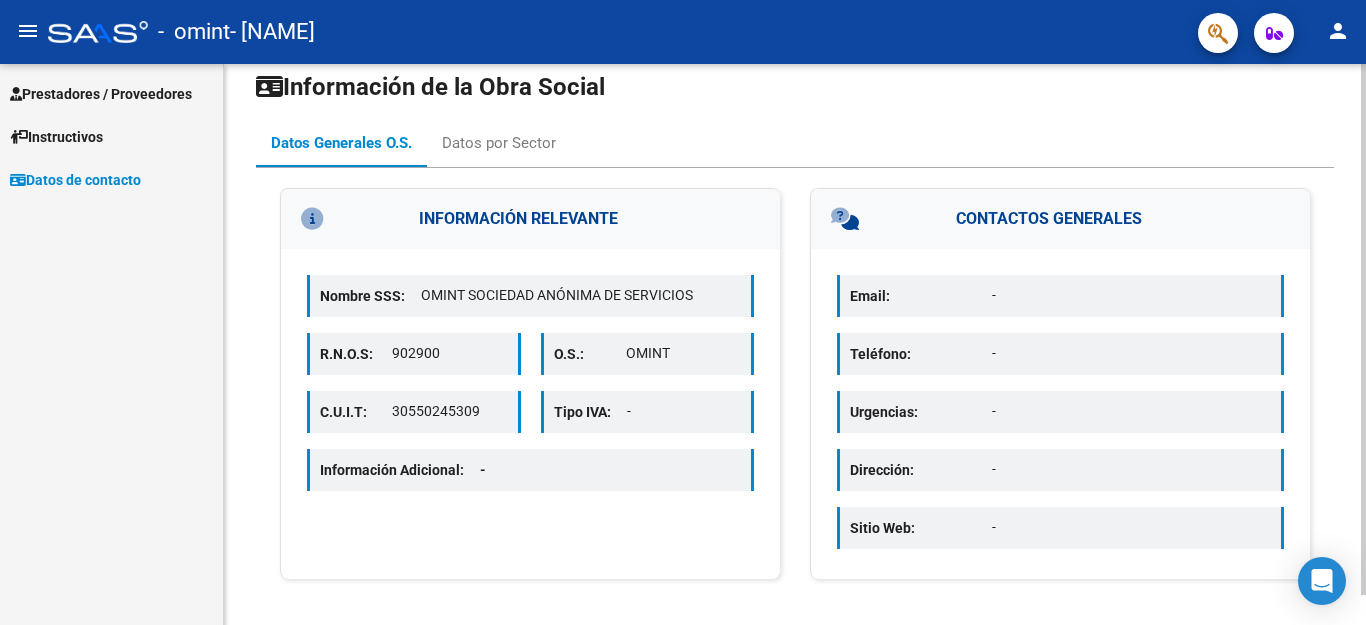 scroll, scrollTop: 32, scrollLeft: 0, axis: vertical 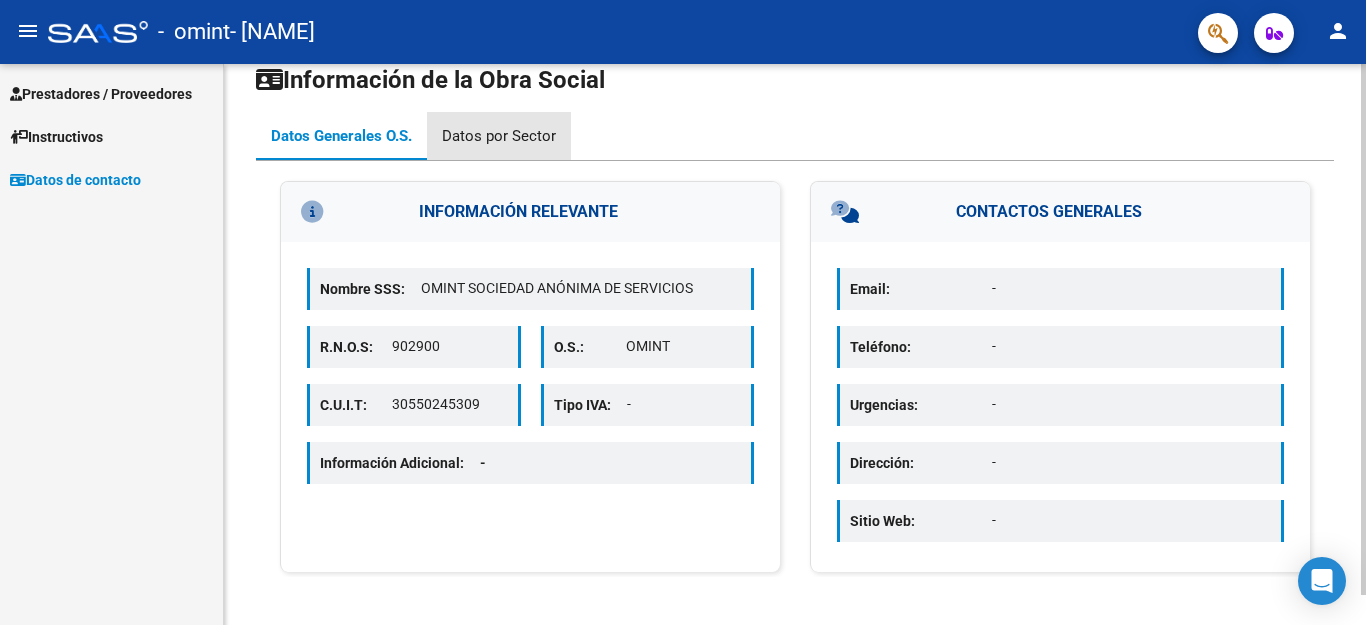 click on "Datos por Sector" at bounding box center [499, 136] 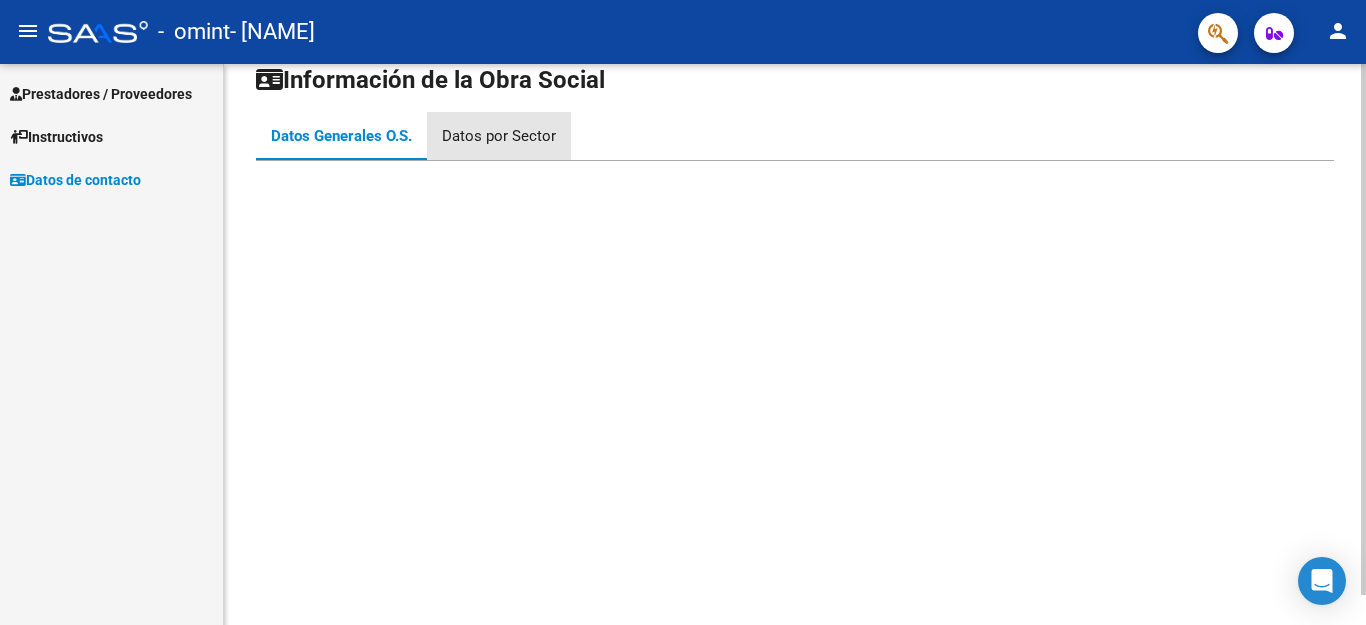 scroll, scrollTop: 0, scrollLeft: 0, axis: both 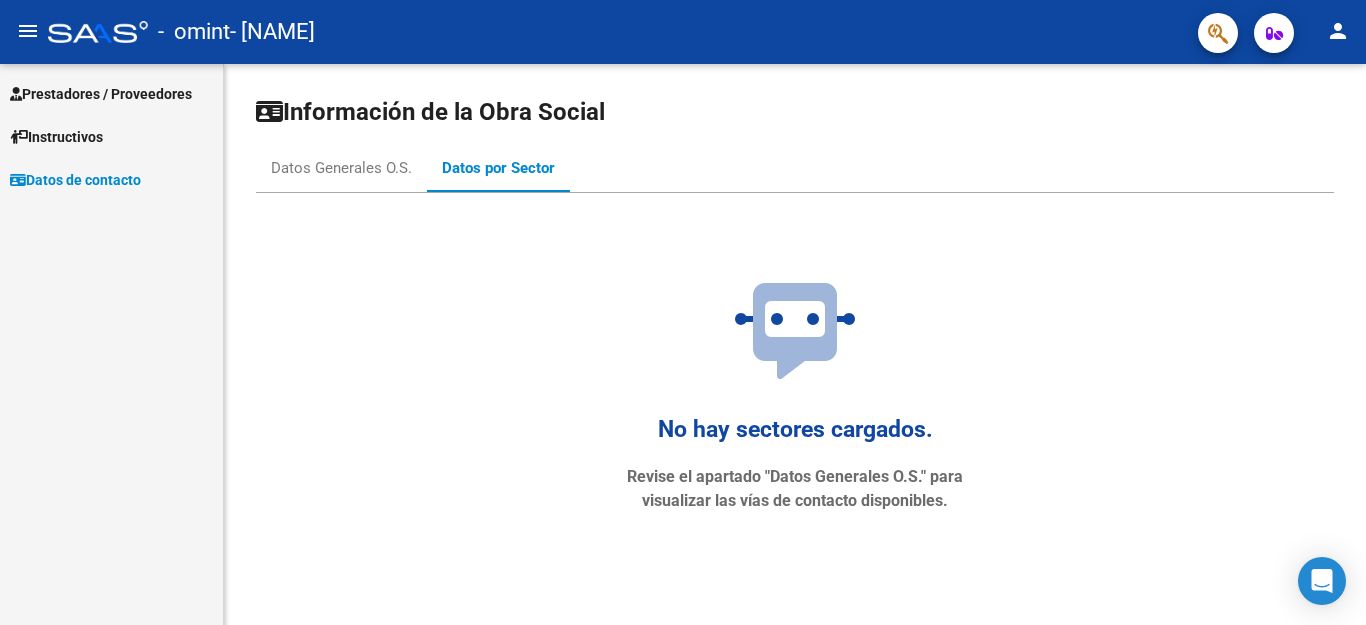 click on "Prestadores / Proveedores" at bounding box center [101, 94] 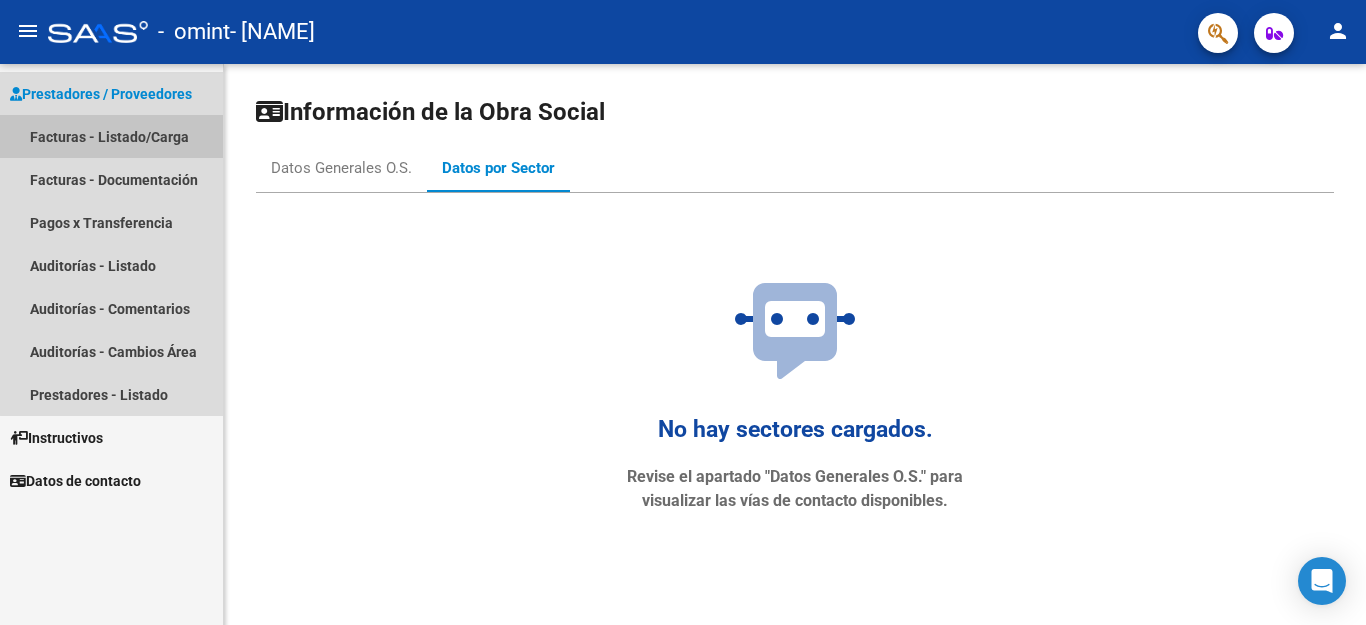click on "Facturas - Listado/Carga" at bounding box center (111, 136) 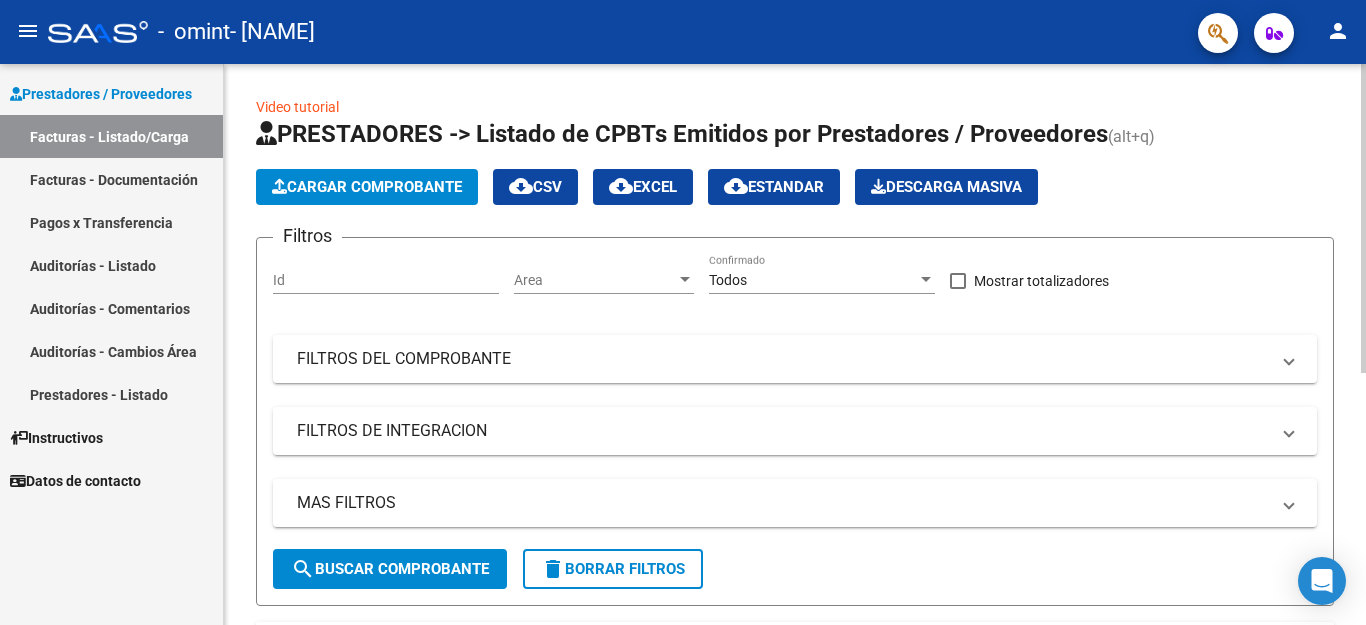 click on "Cargar Comprobante" 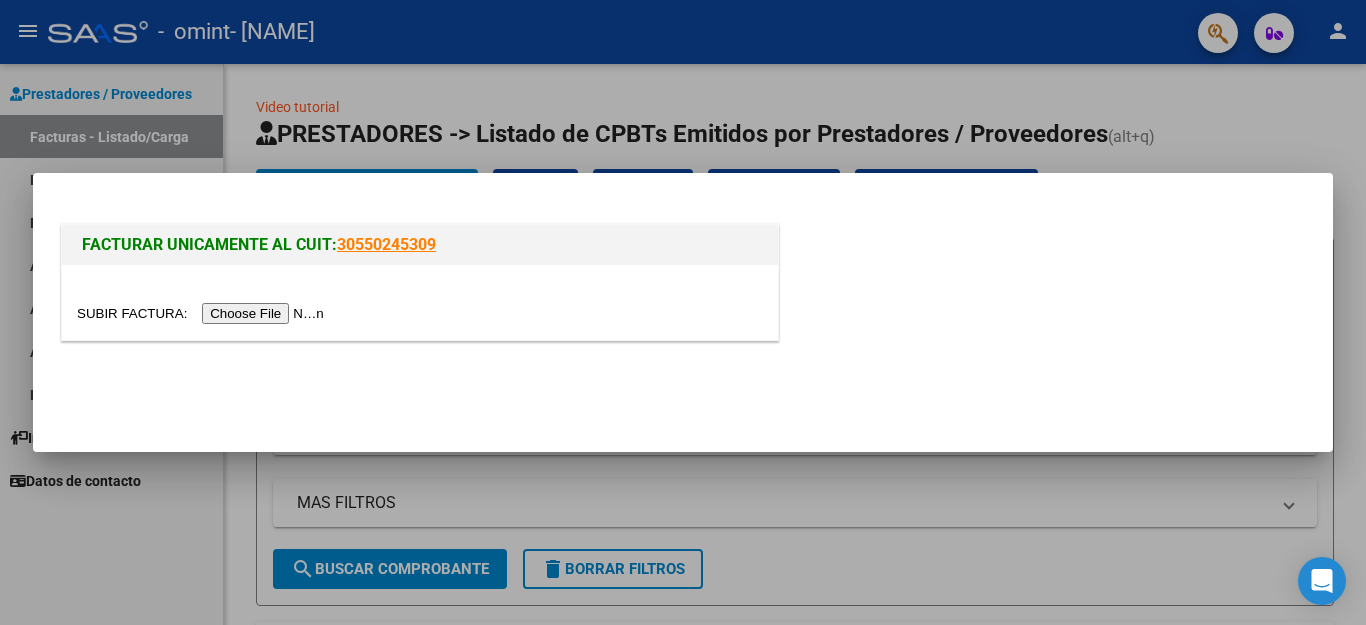 click at bounding box center [203, 313] 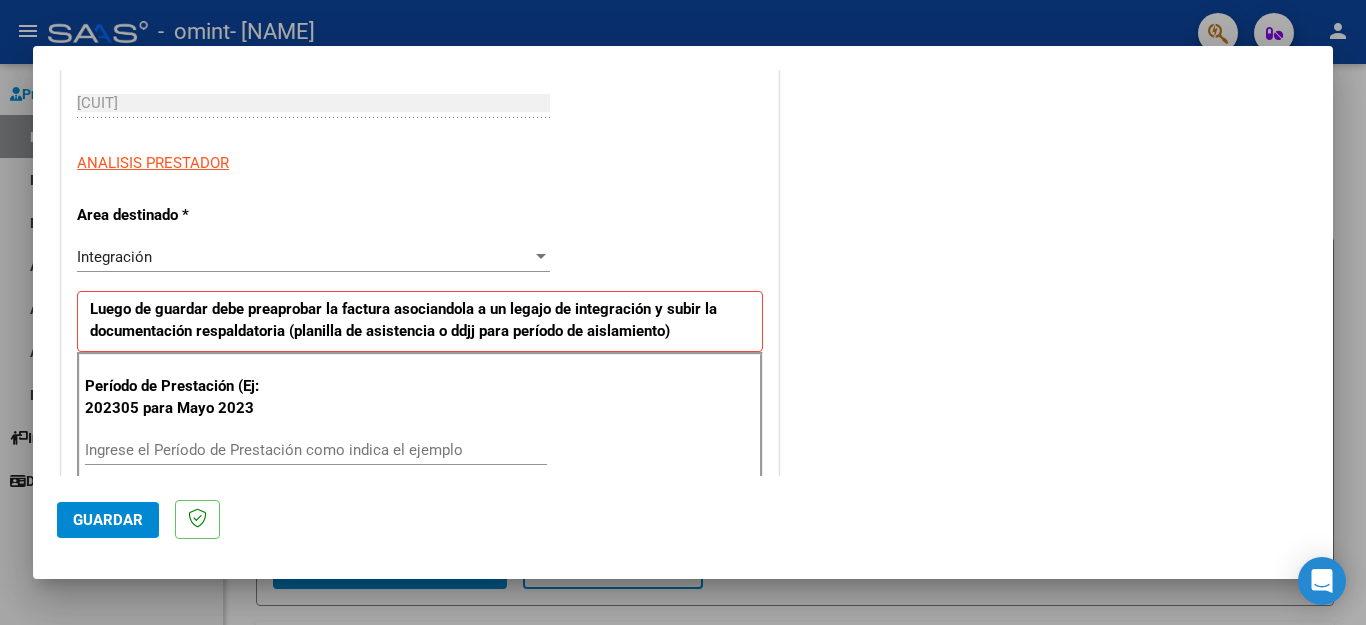 scroll, scrollTop: 400, scrollLeft: 0, axis: vertical 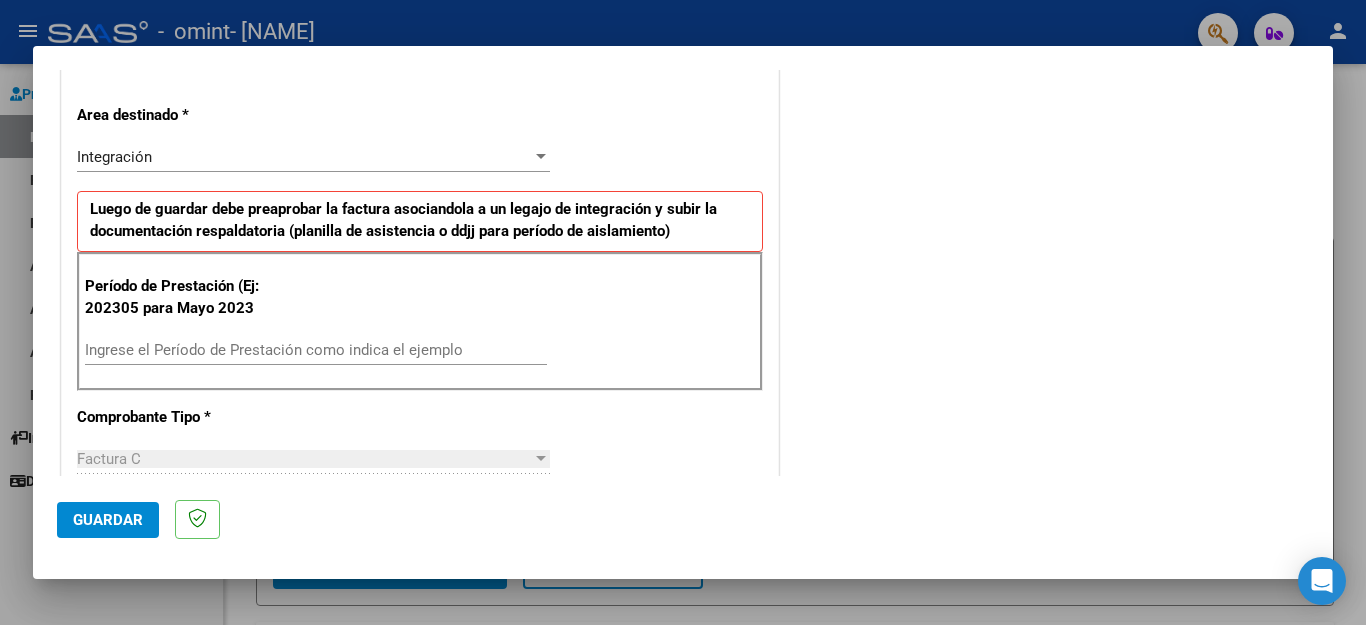 click on "Ingrese el Período de Prestación como indica el ejemplo" at bounding box center [316, 350] 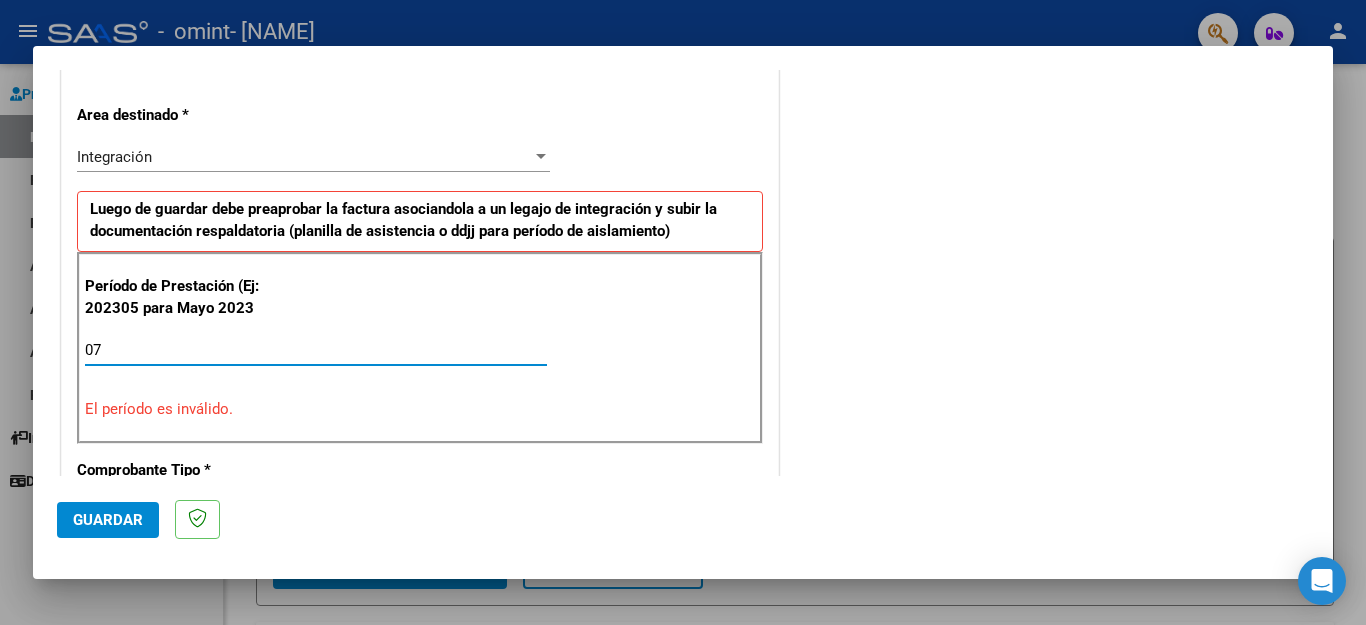 type on "0" 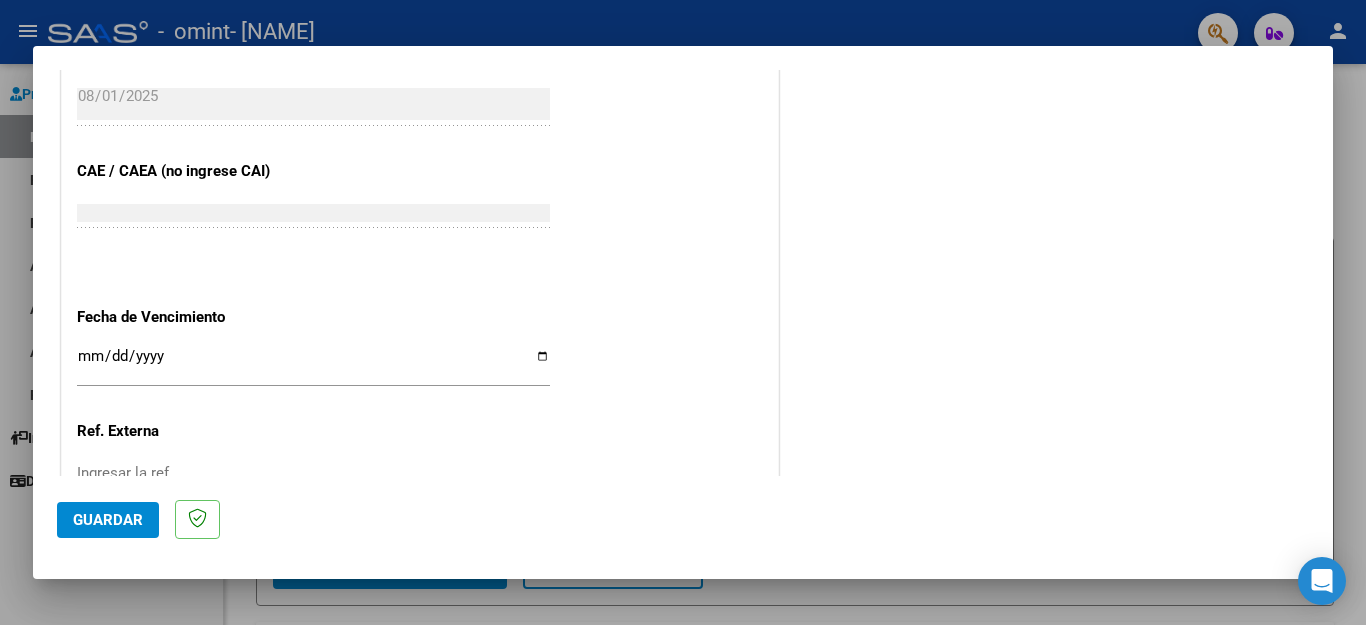 scroll, scrollTop: 1200, scrollLeft: 0, axis: vertical 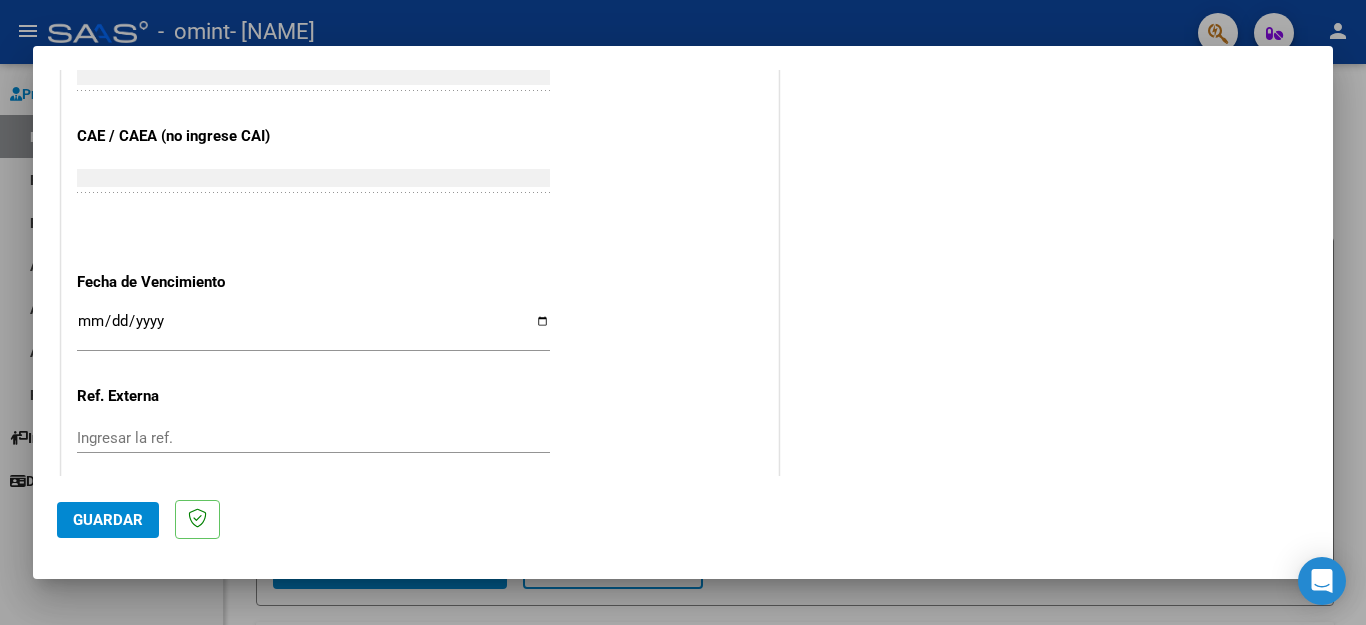 type on "202507" 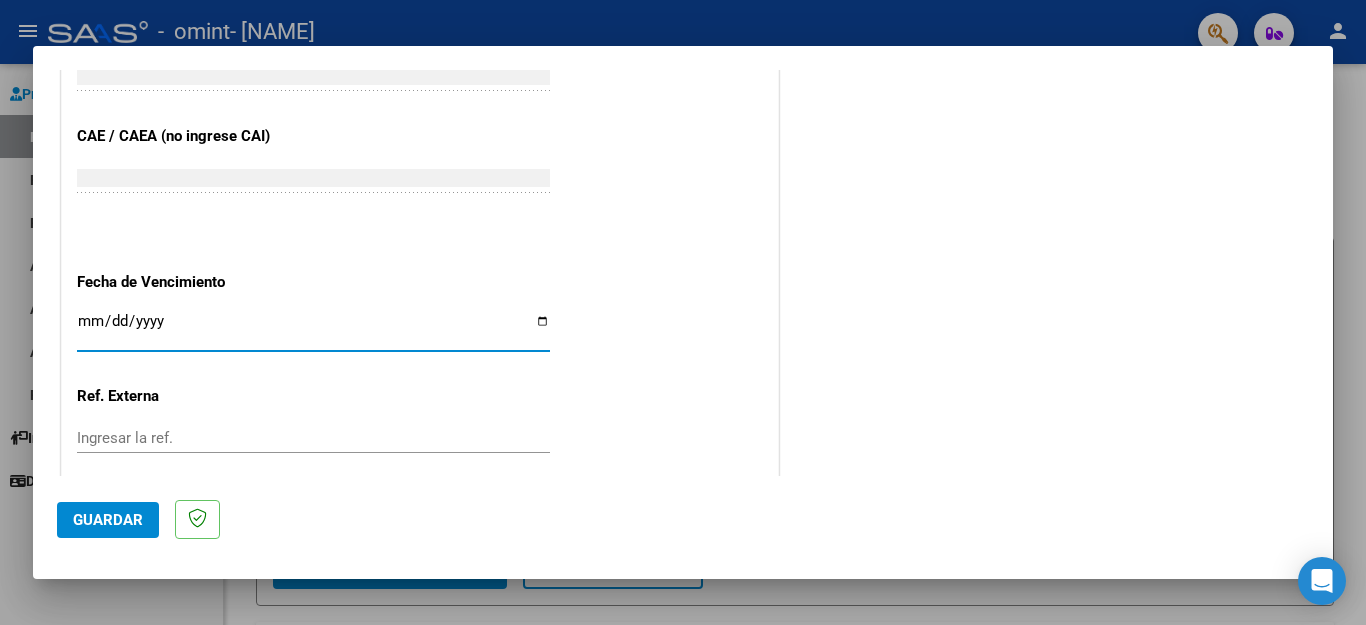 type on "2025-08-11" 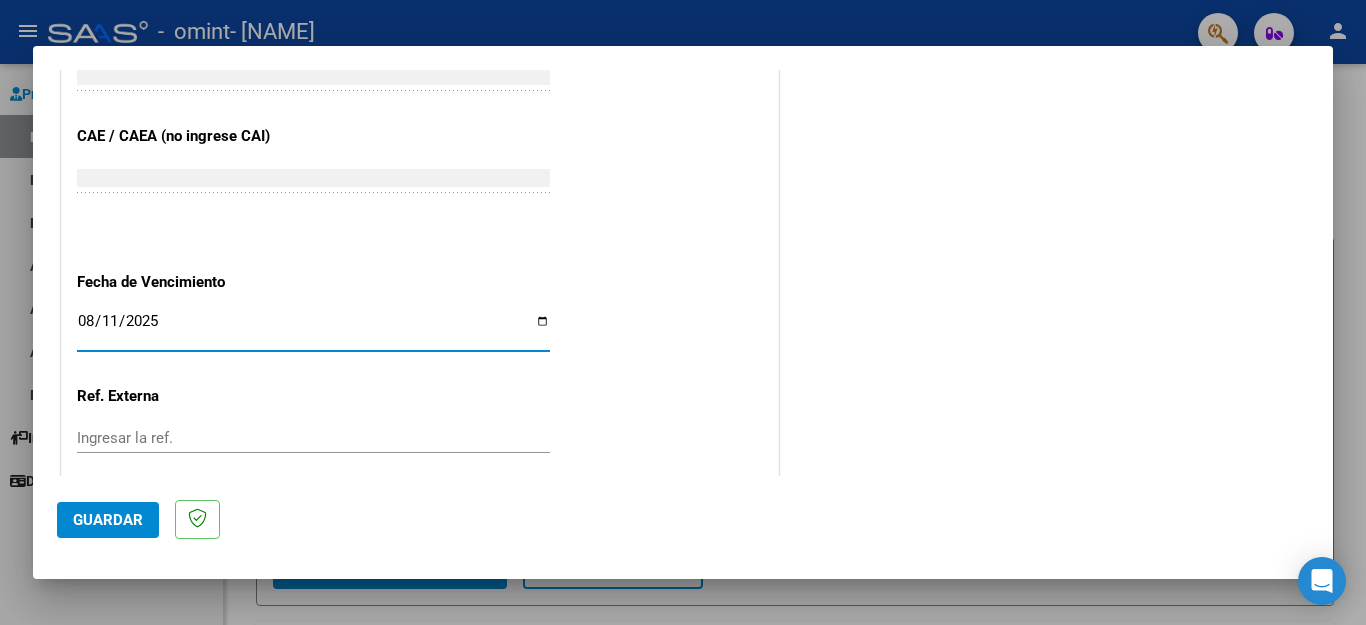 click on "Guardar" 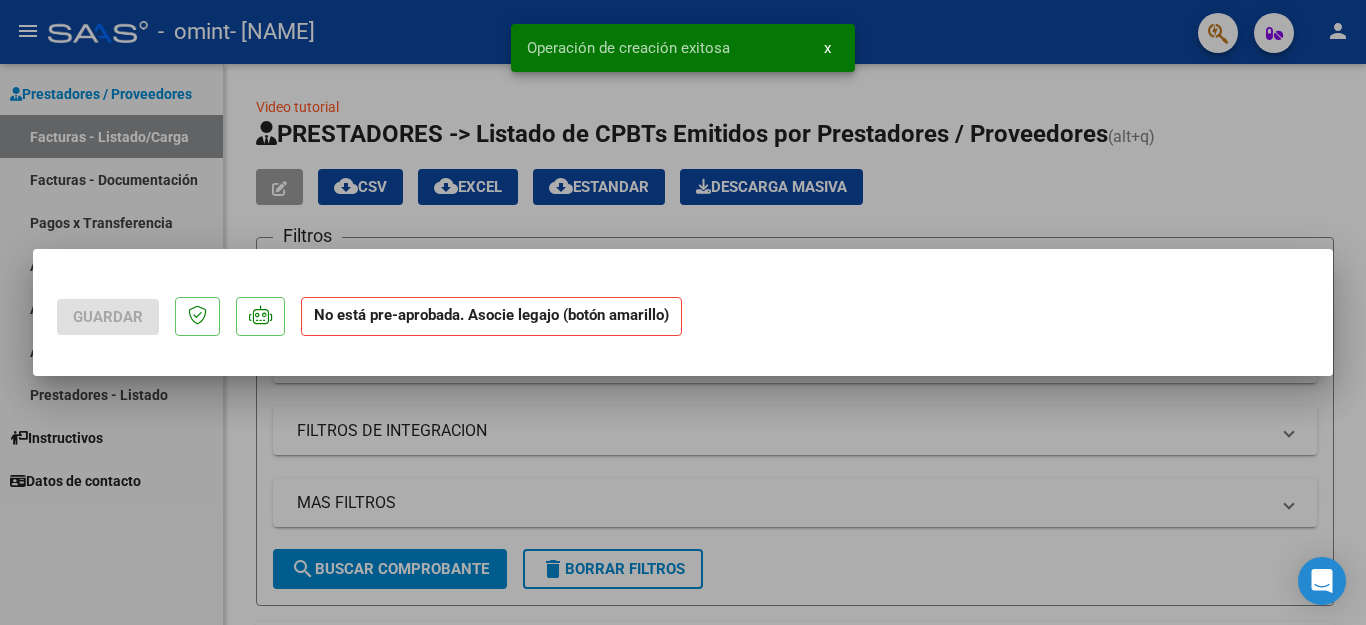 scroll, scrollTop: 0, scrollLeft: 0, axis: both 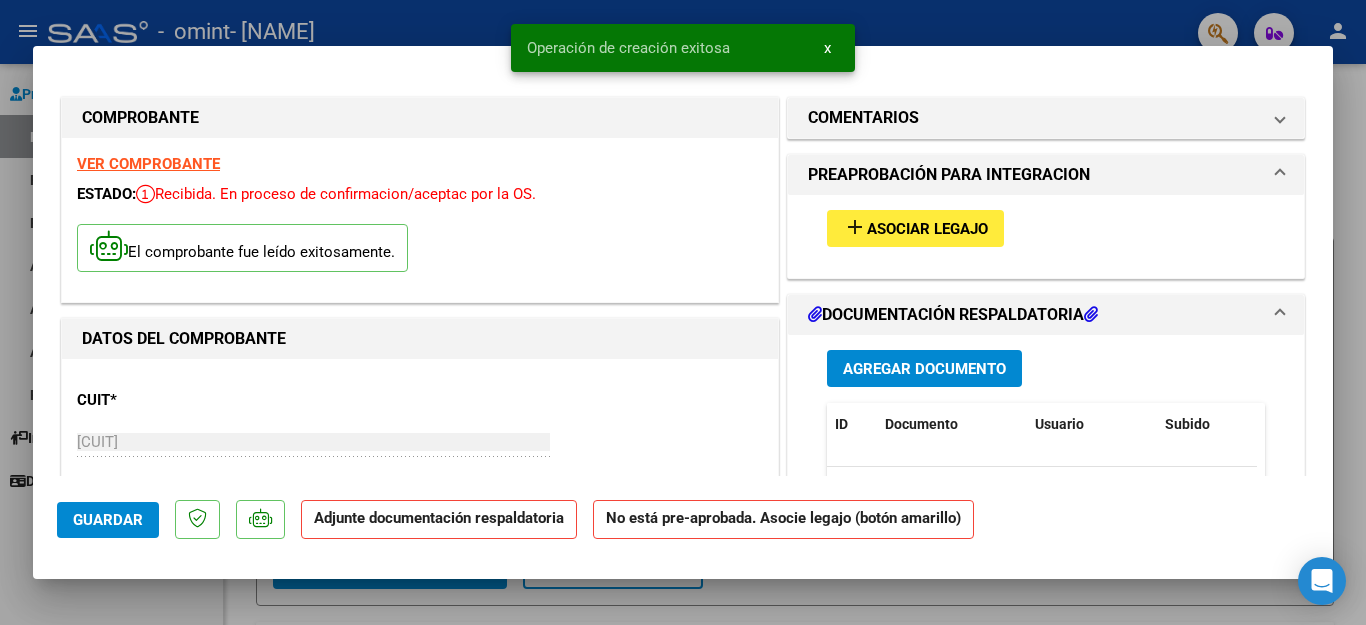 click on "Asociar Legajo" at bounding box center [927, 229] 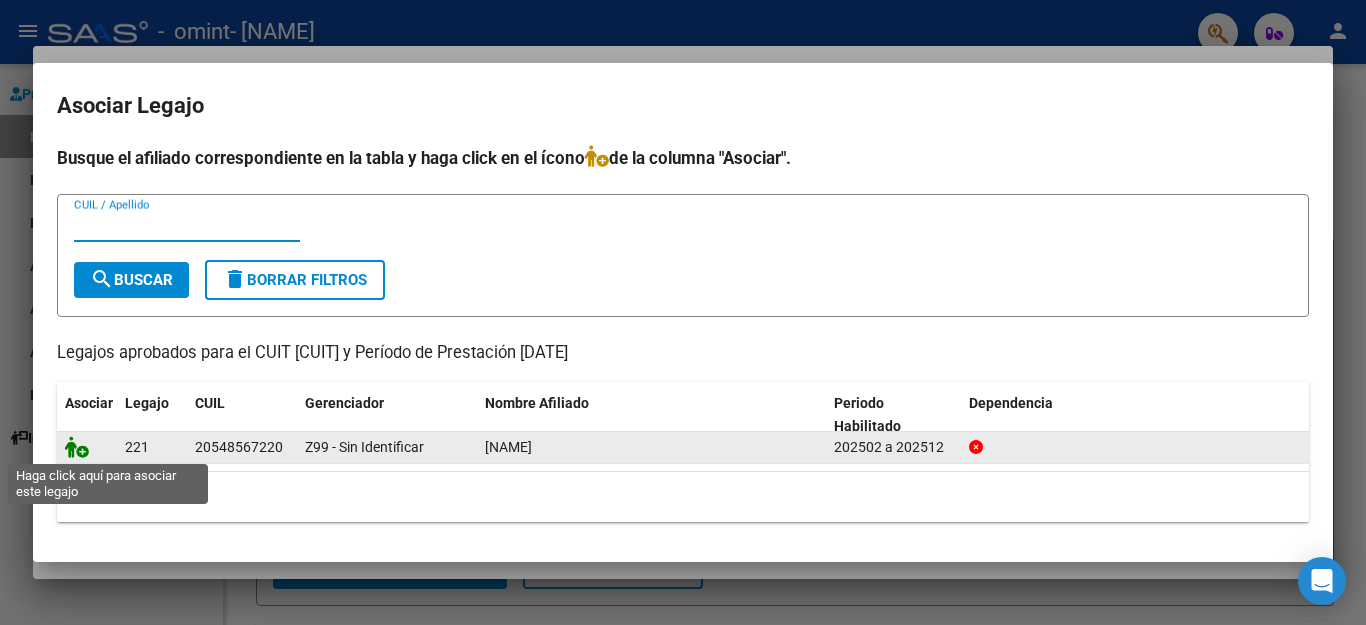 click 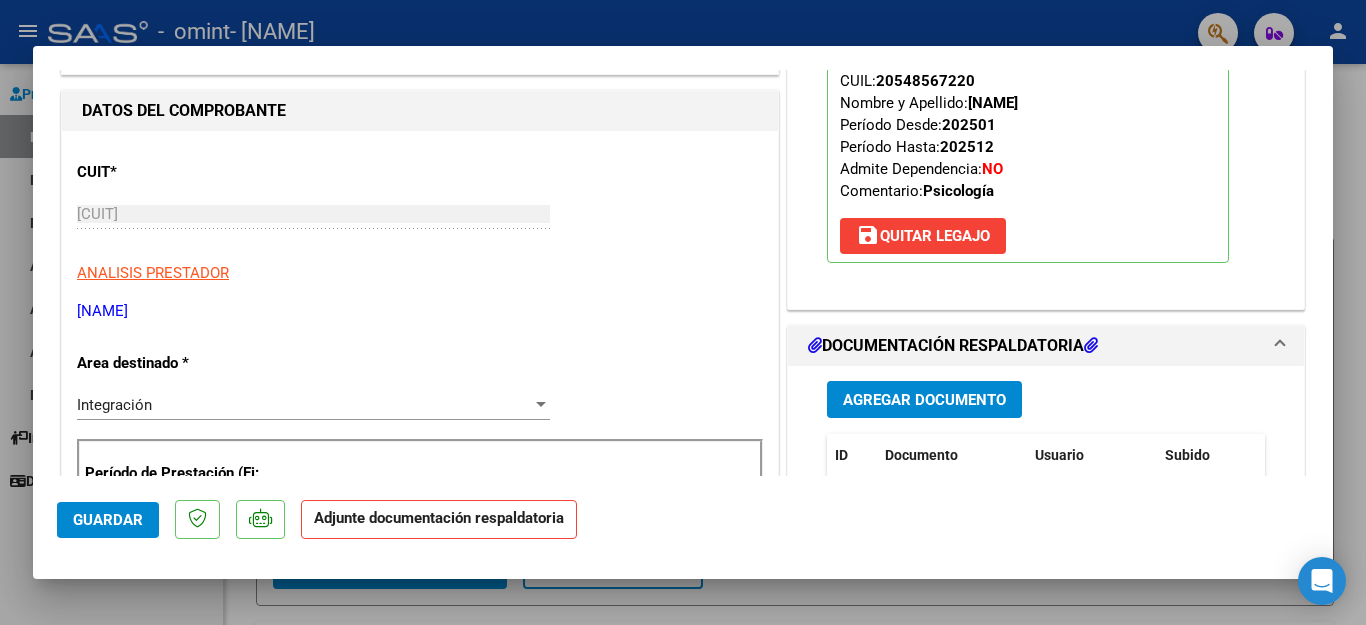 scroll, scrollTop: 233, scrollLeft: 0, axis: vertical 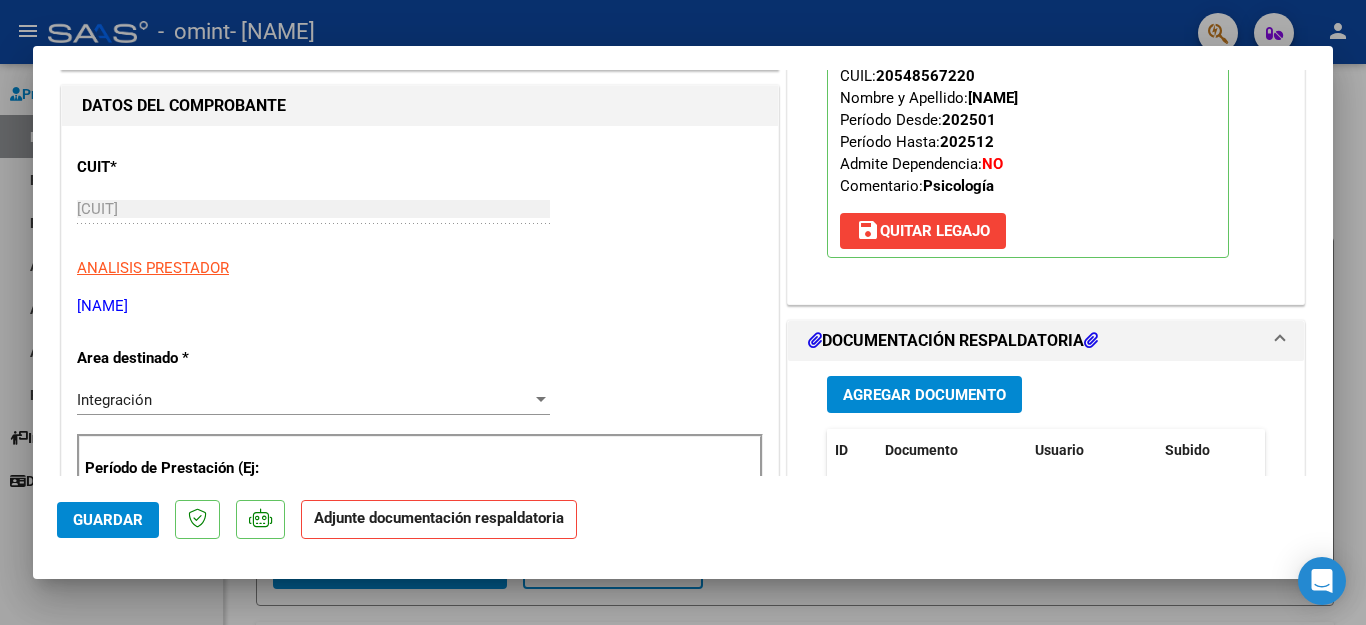 click on "Agregar Documento" at bounding box center [924, 395] 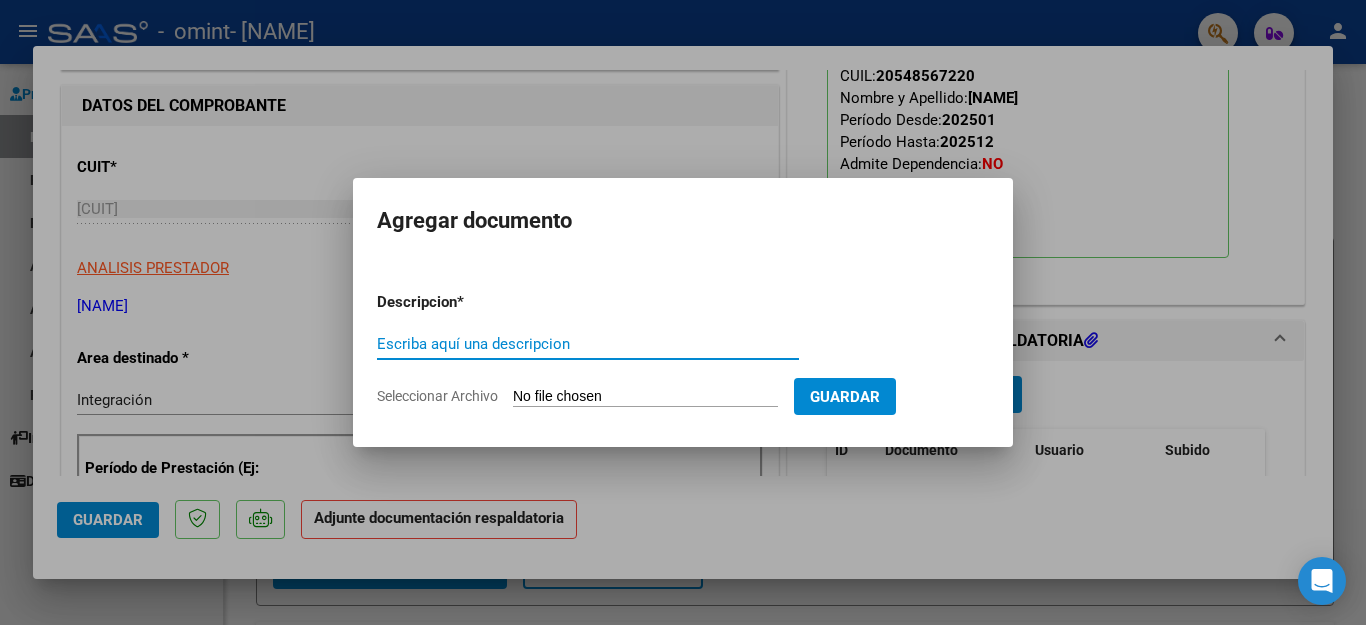 click on "Escriba aquí una descripcion" at bounding box center [588, 344] 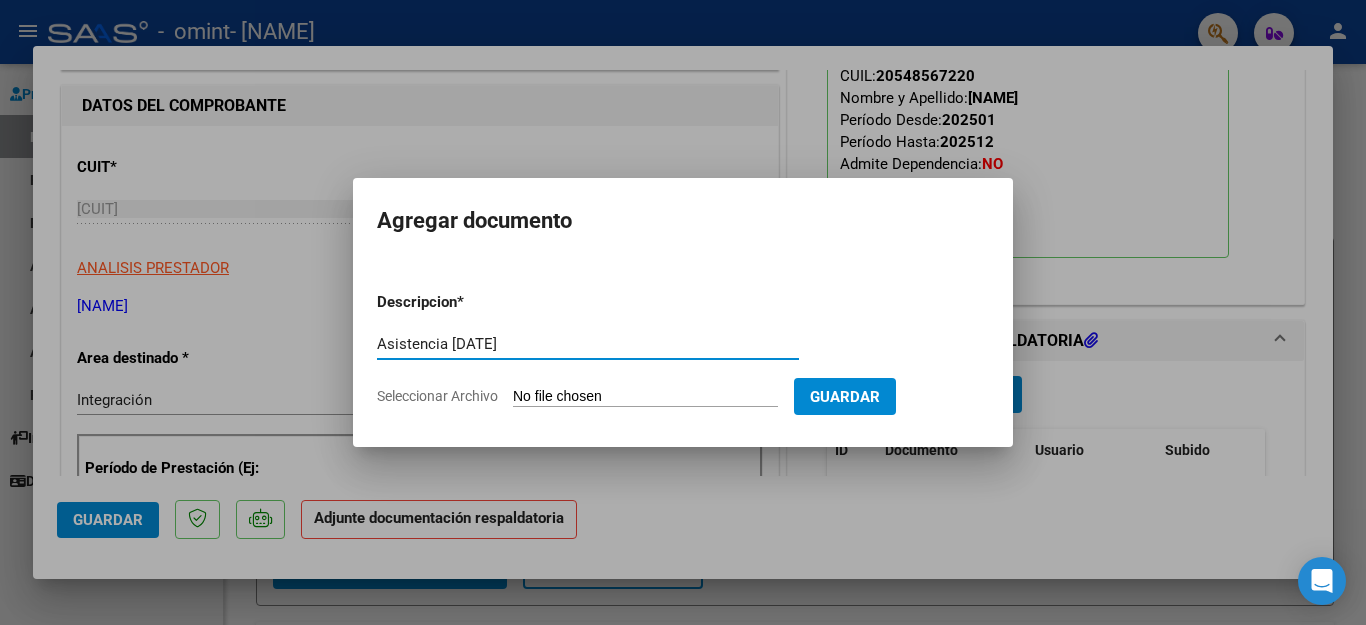 type on "Asistencia [DATE]" 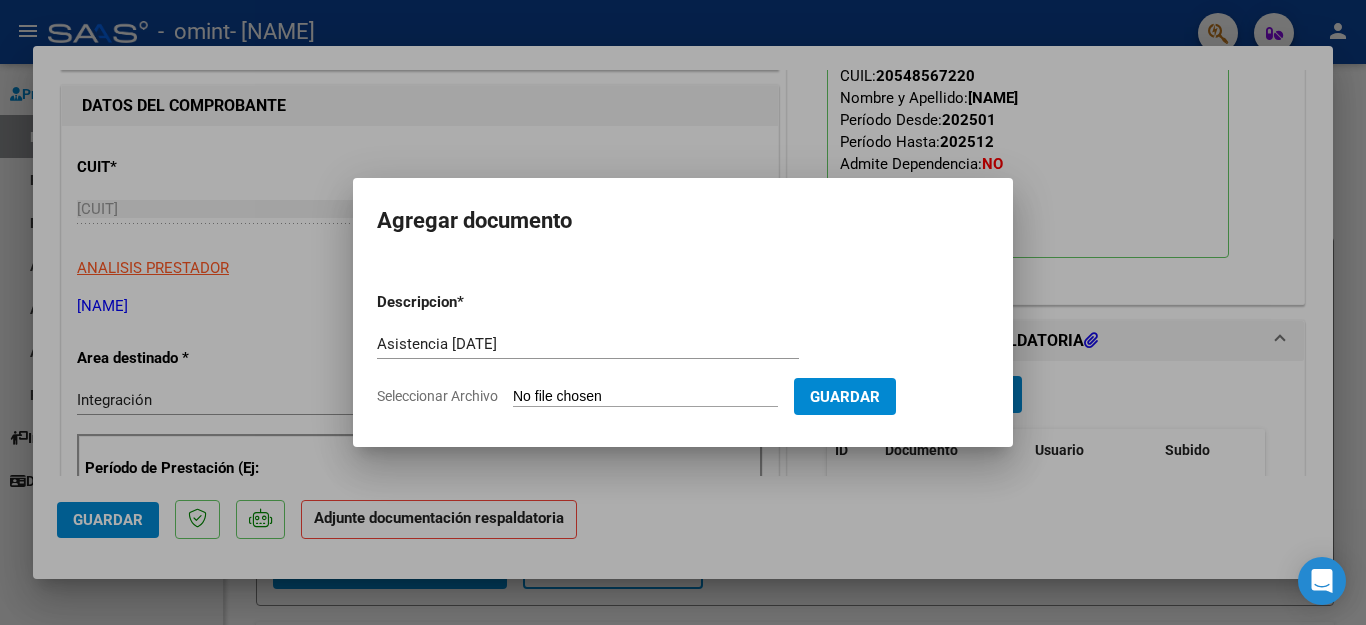 type on "C:\fakepath\[NAME].pdf" 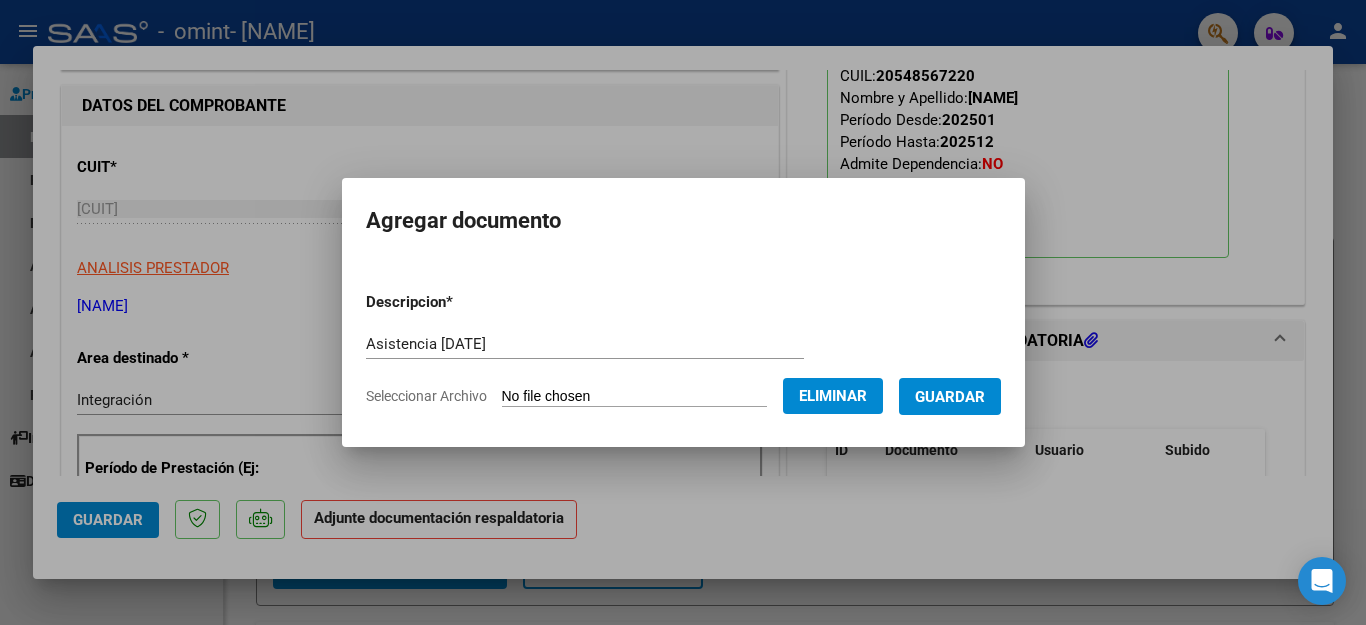 click on "Guardar" at bounding box center (950, 397) 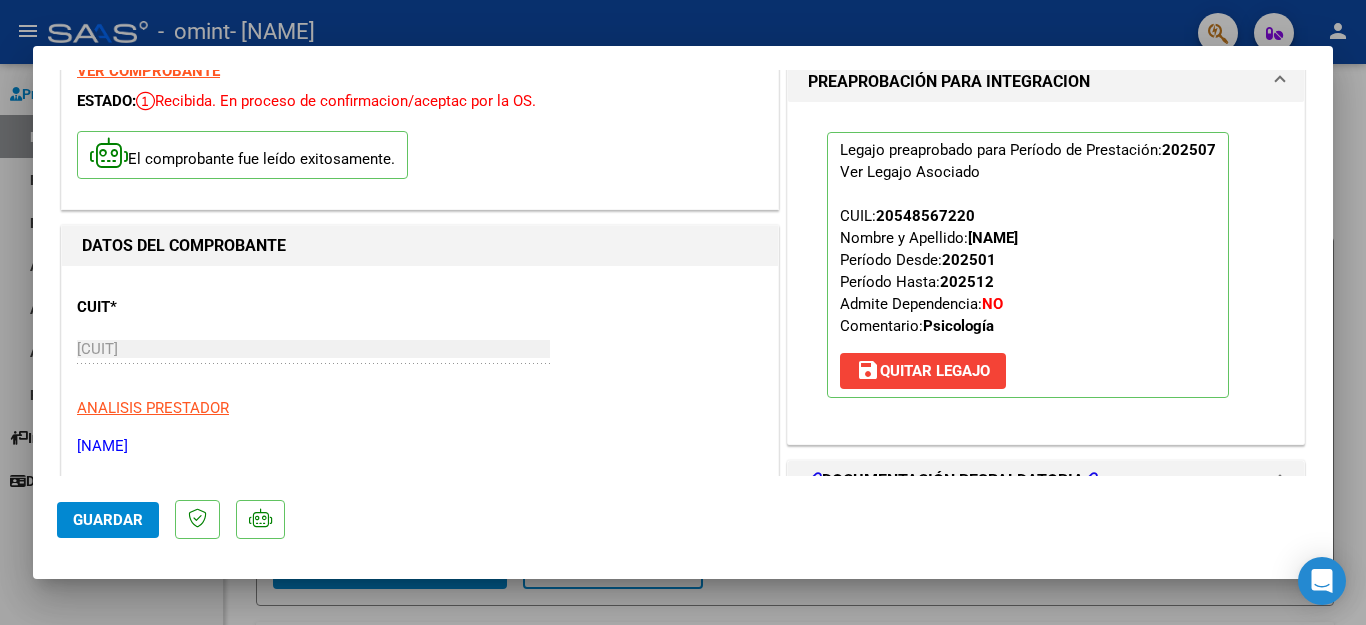 scroll, scrollTop: 59, scrollLeft: 0, axis: vertical 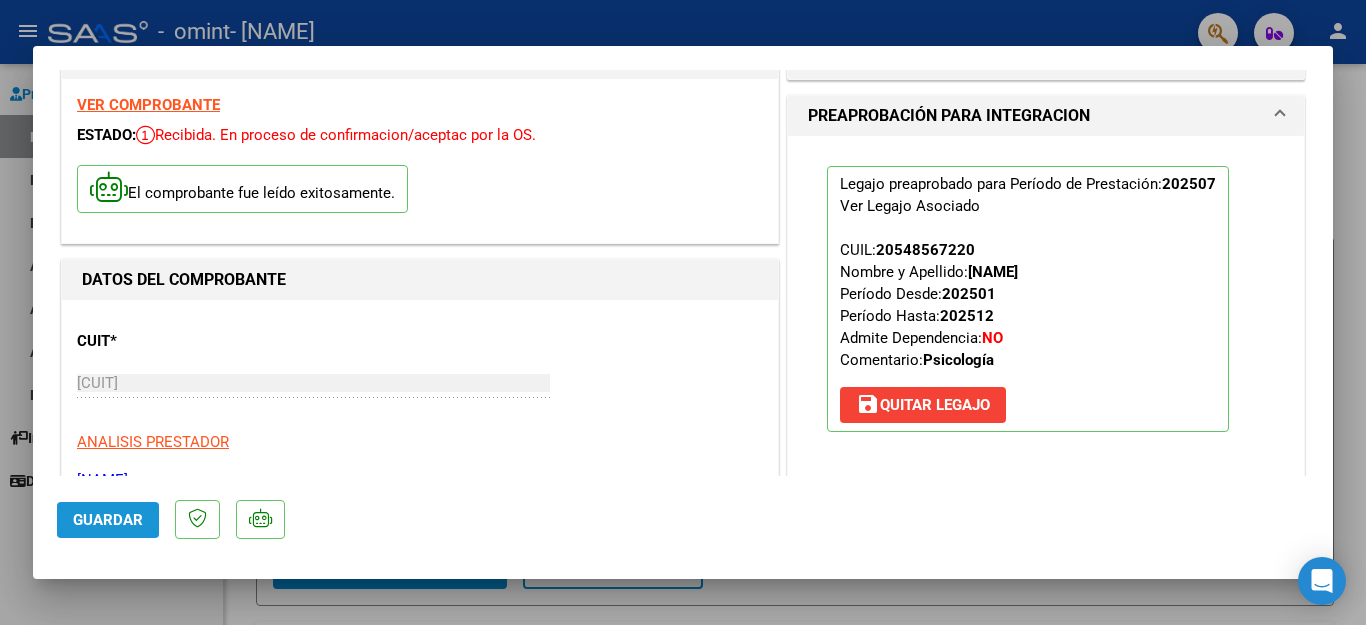 click on "Guardar" 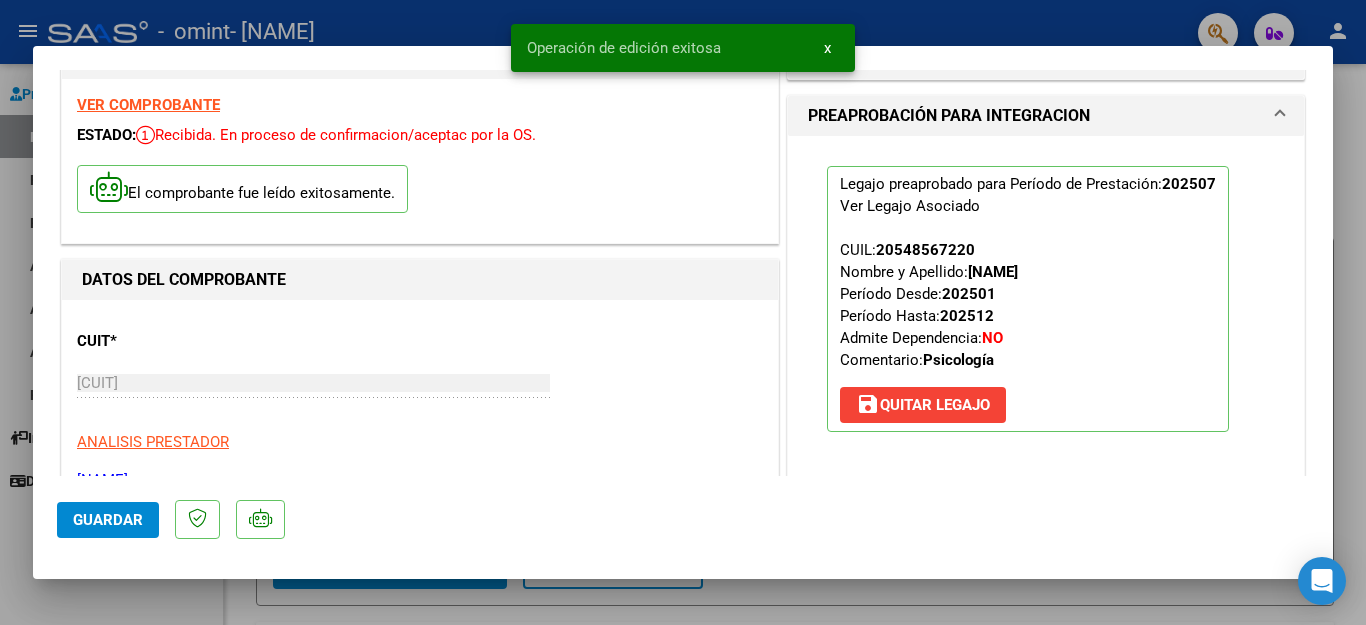click at bounding box center [683, 312] 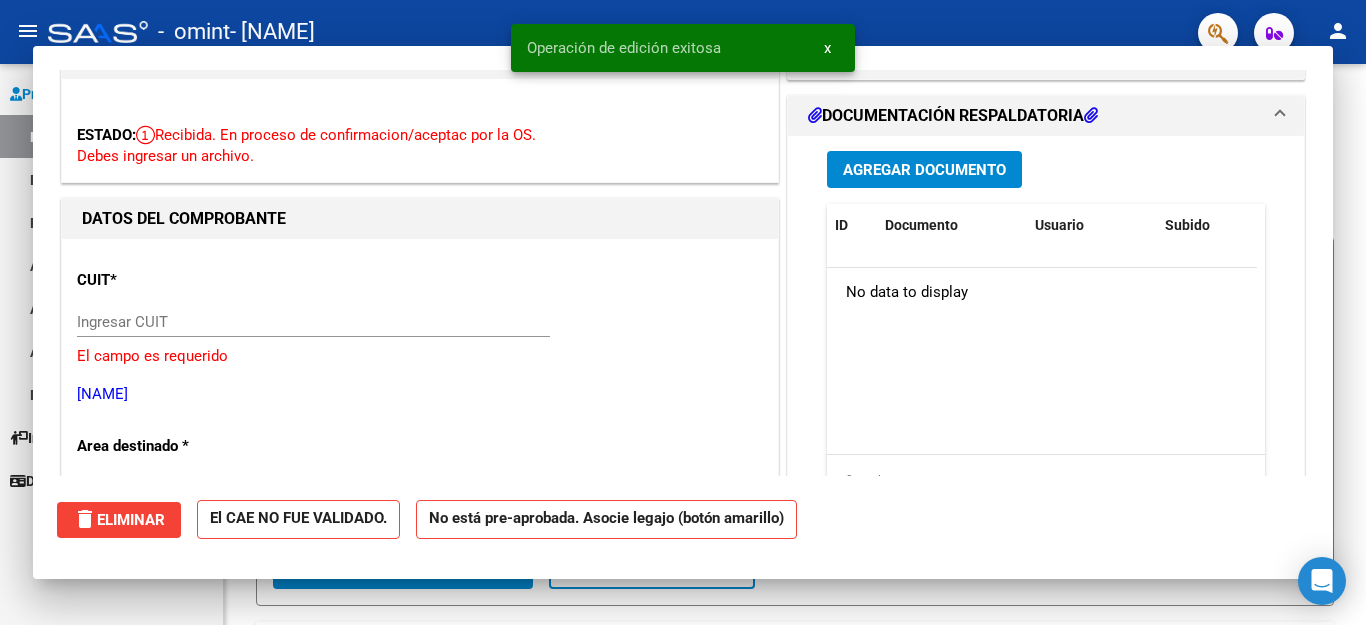 scroll, scrollTop: 0, scrollLeft: 0, axis: both 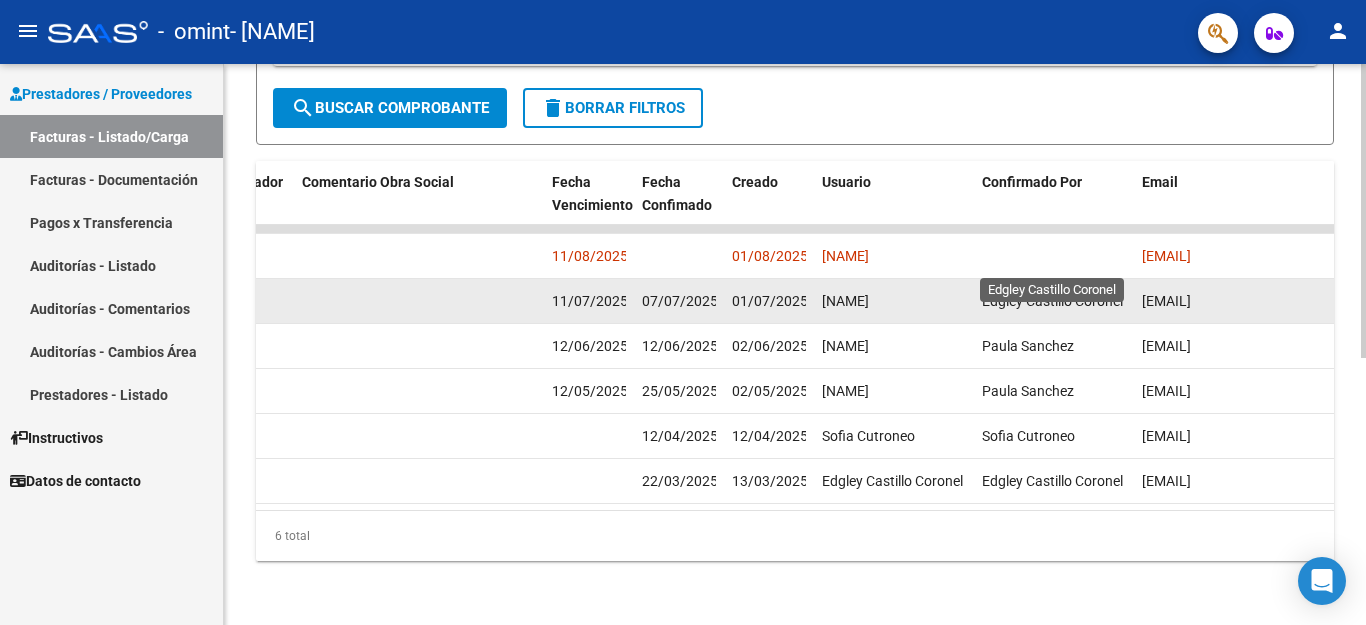 click on "Edgley Castillo Coronel" 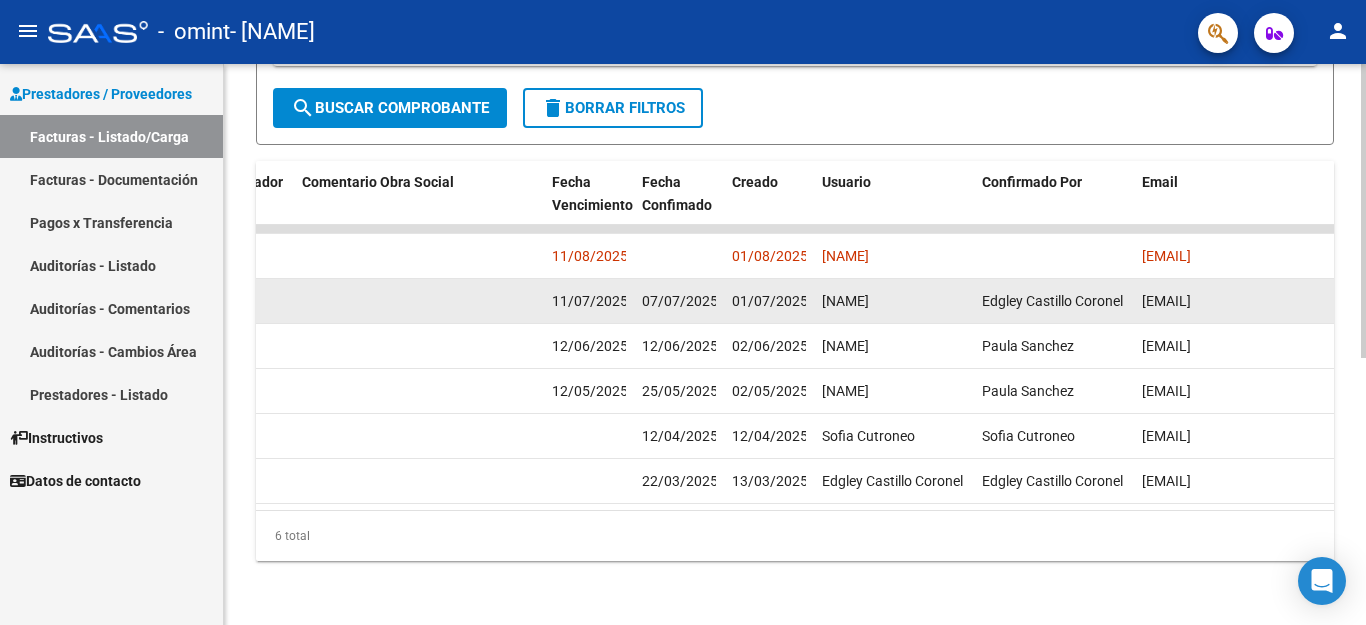 drag, startPoint x: 1068, startPoint y: 260, endPoint x: 978, endPoint y: 268, distance: 90.35486 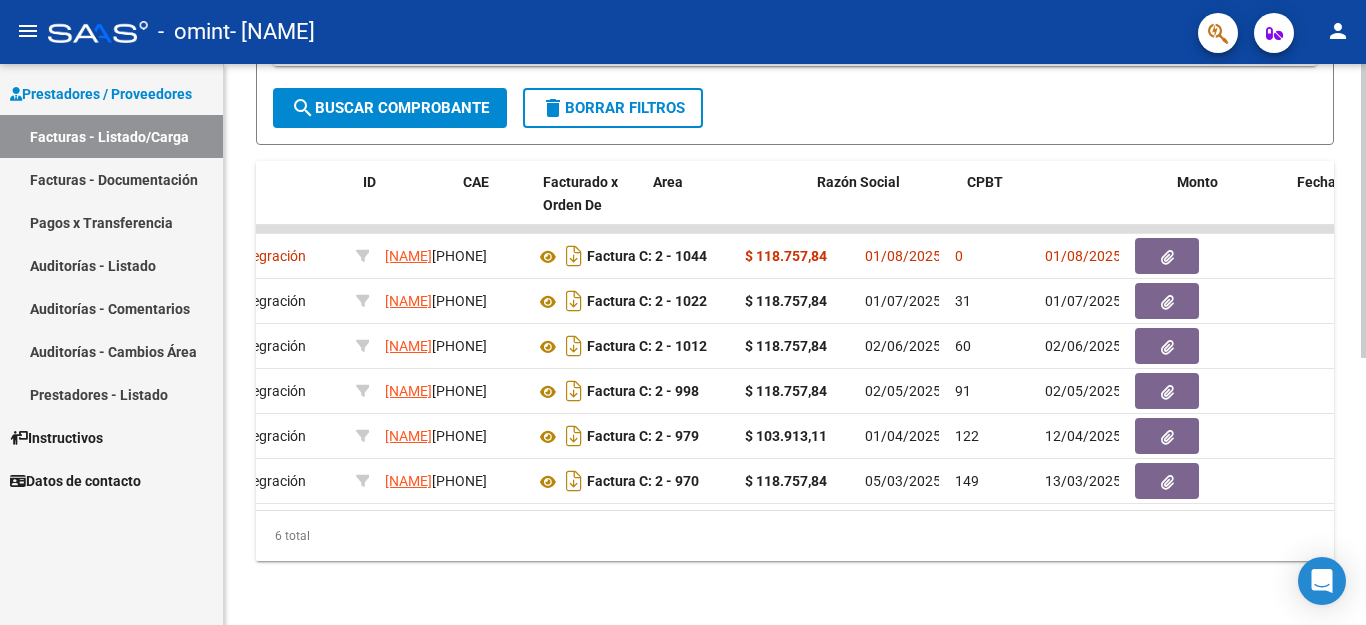 scroll, scrollTop: 0, scrollLeft: 0, axis: both 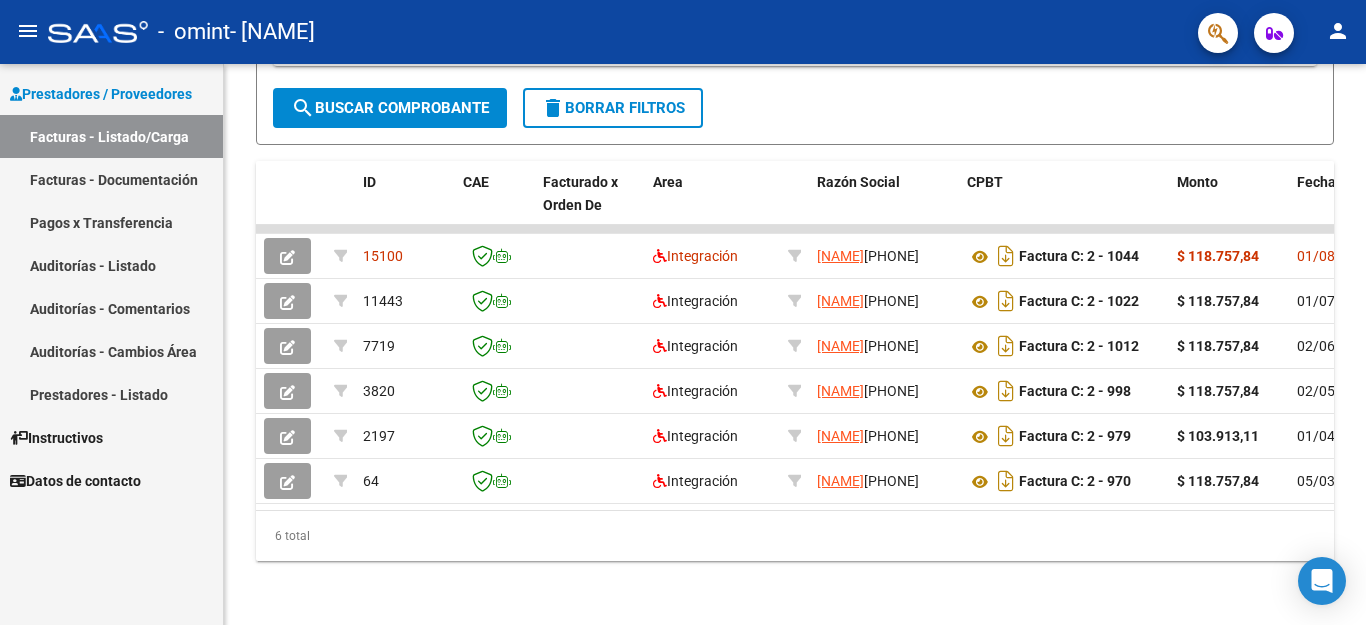 click on "Facturas - Documentación" at bounding box center [111, 179] 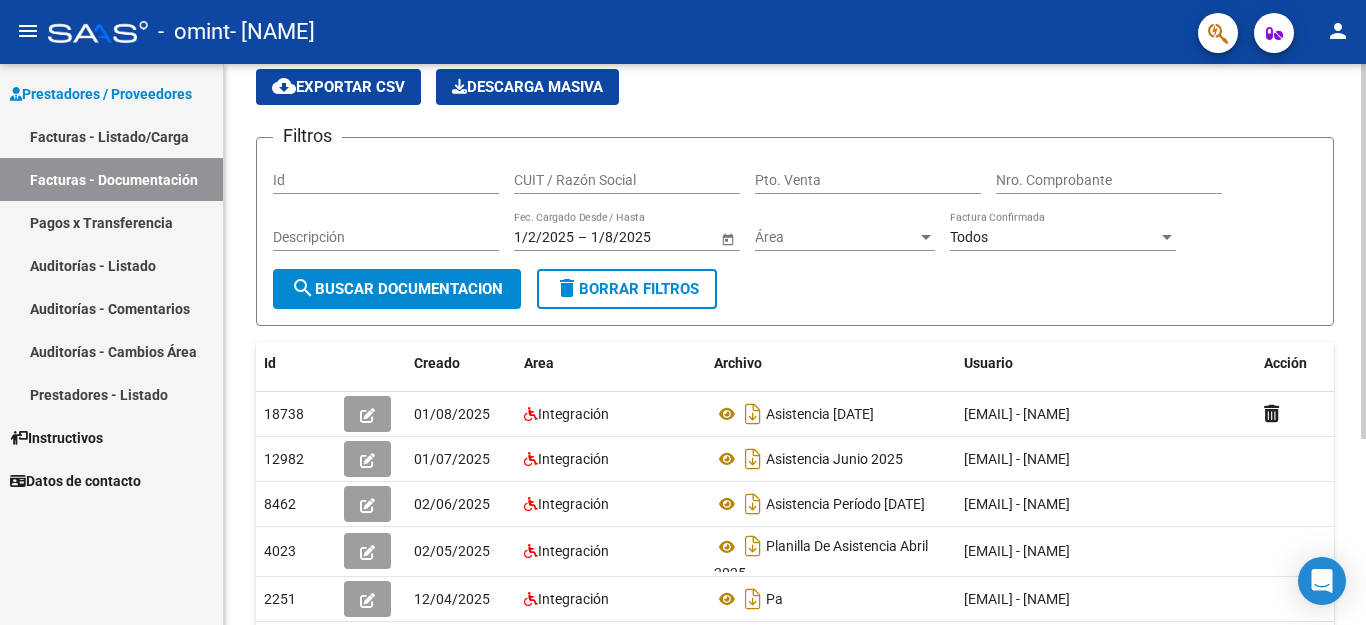 scroll, scrollTop: 278, scrollLeft: 0, axis: vertical 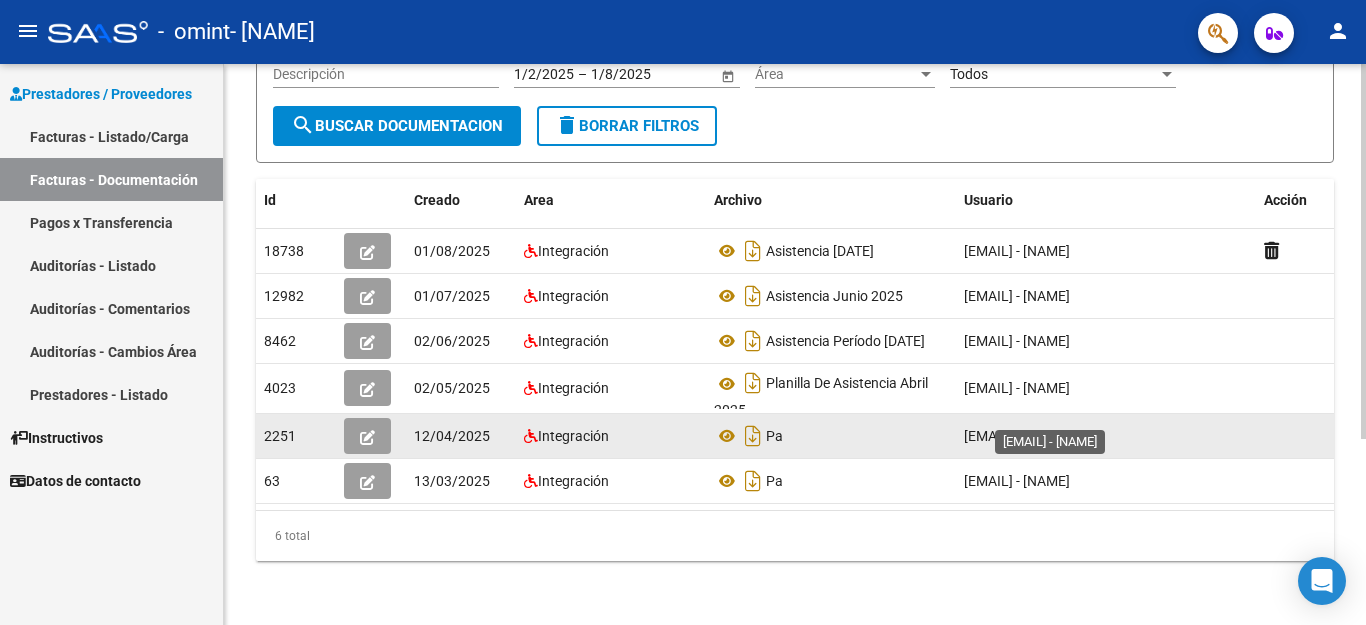 drag, startPoint x: 965, startPoint y: 417, endPoint x: 1124, endPoint y: 412, distance: 159.0786 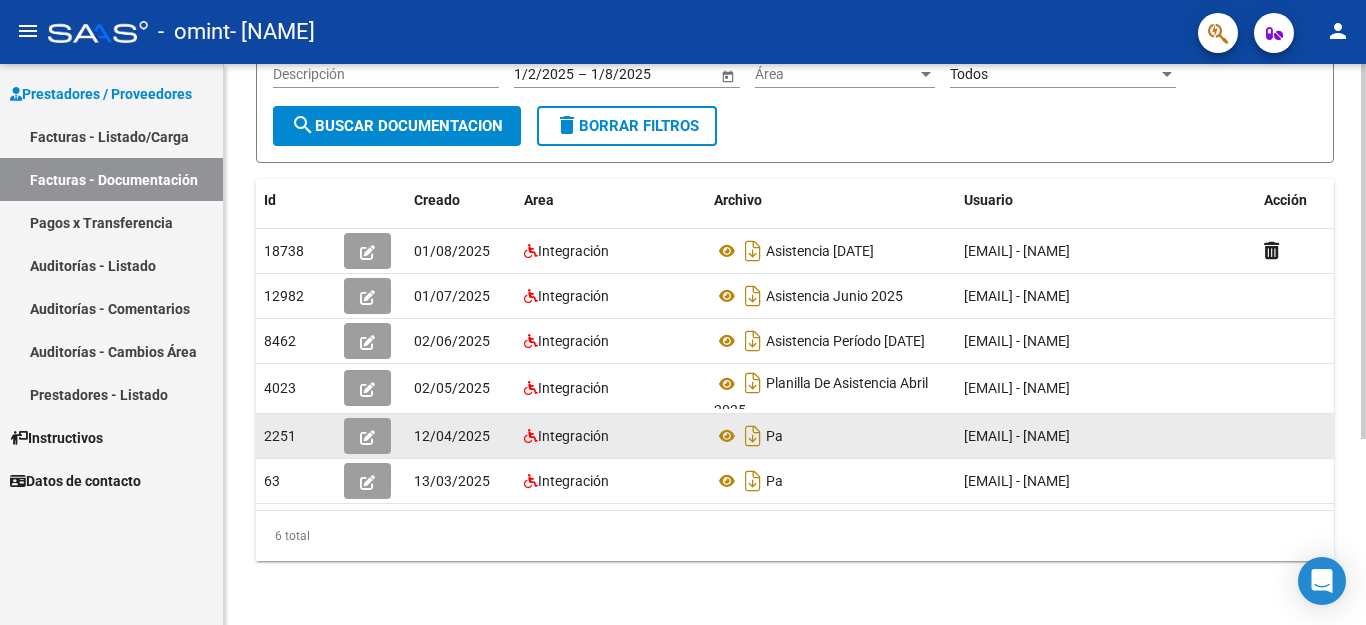 copy on "[EMAIL]" 